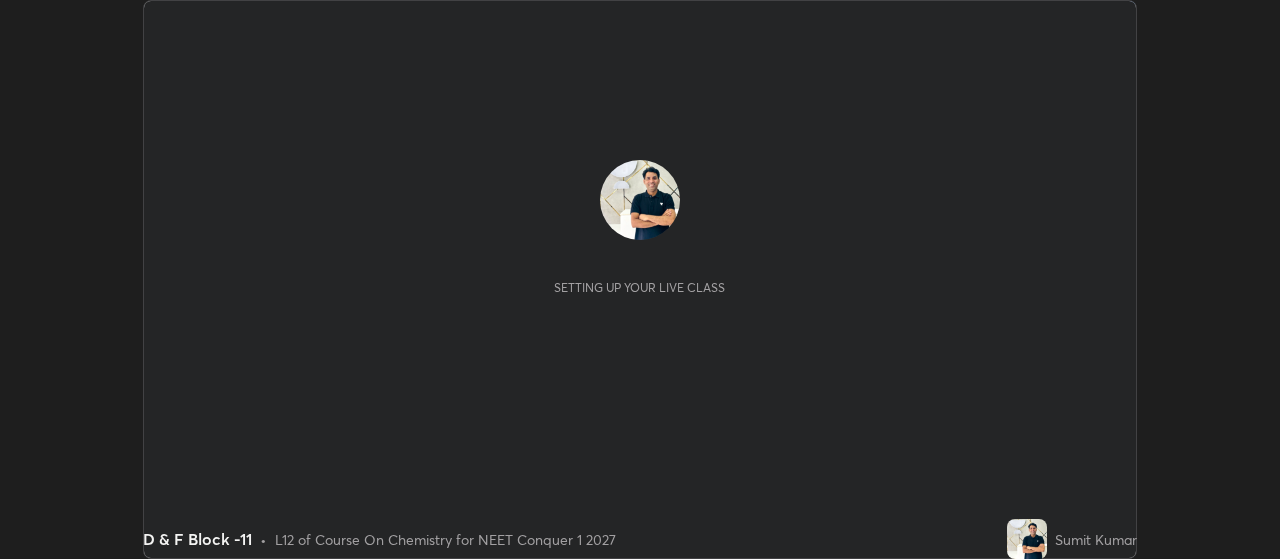 scroll, scrollTop: 0, scrollLeft: 0, axis: both 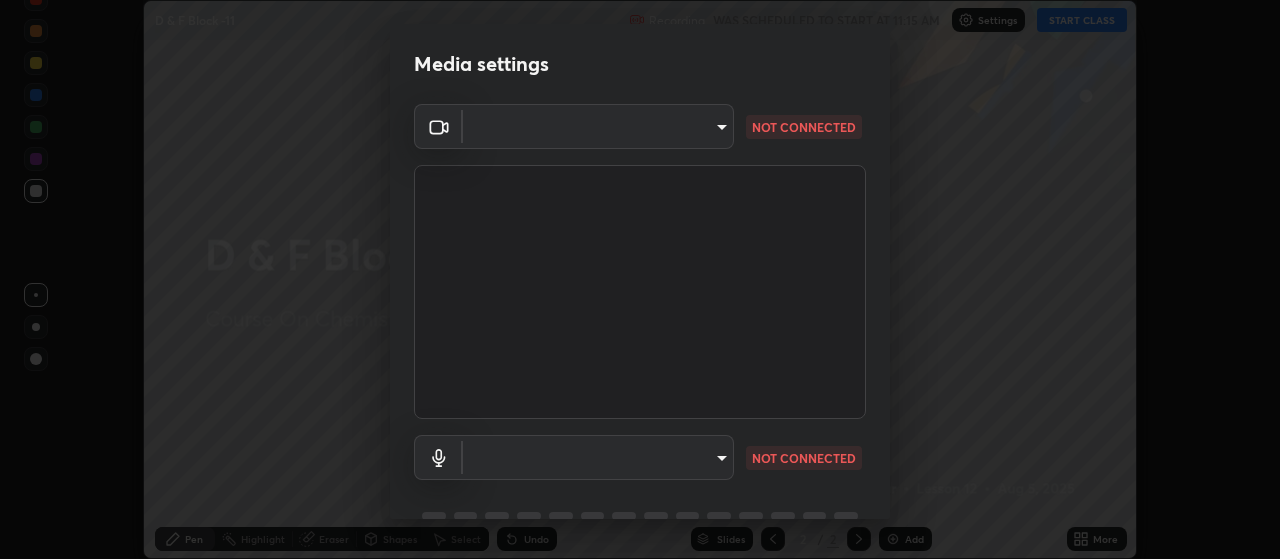 type on "3aa1f2dfd03d01f189a8a01f68d52051269995ca7ca0ffcaee6397e0c867a5cc" 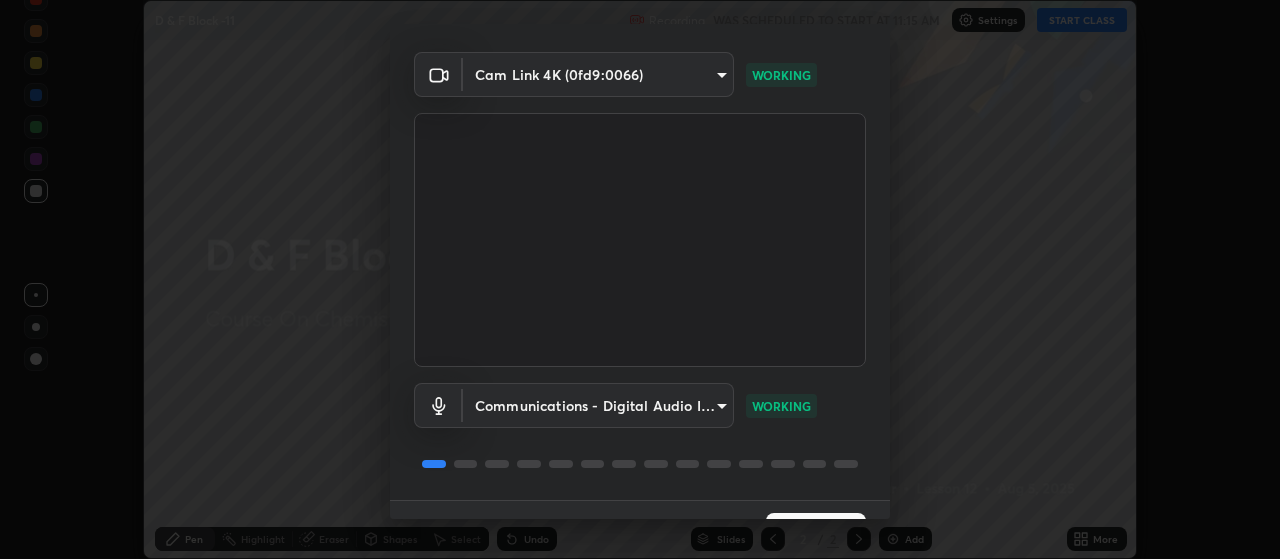 scroll, scrollTop: 66, scrollLeft: 0, axis: vertical 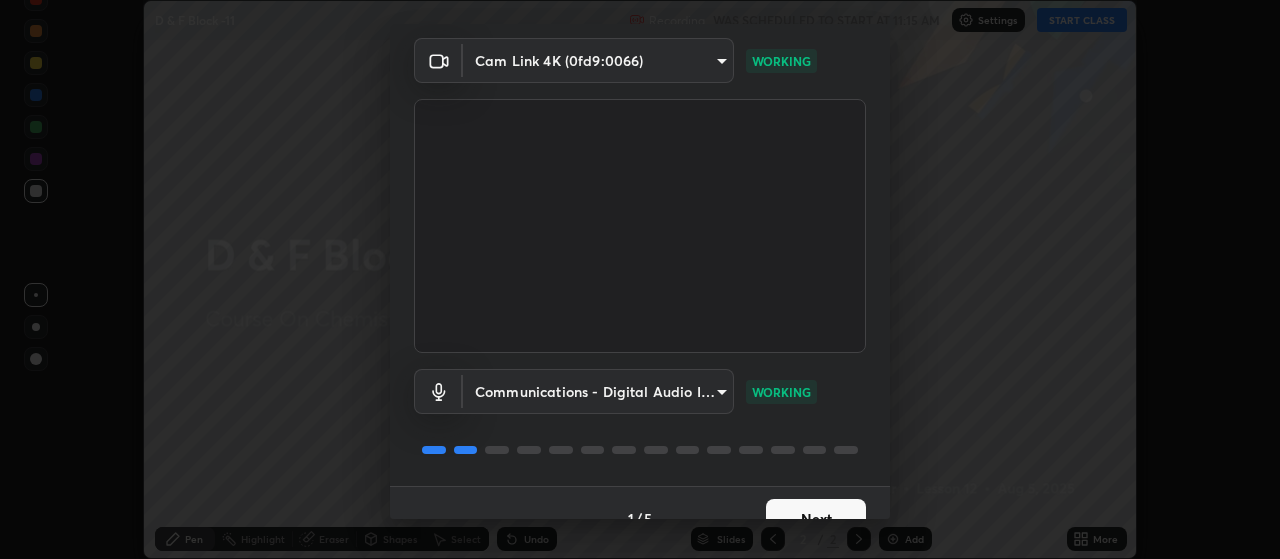 click on "Next" at bounding box center (816, 519) 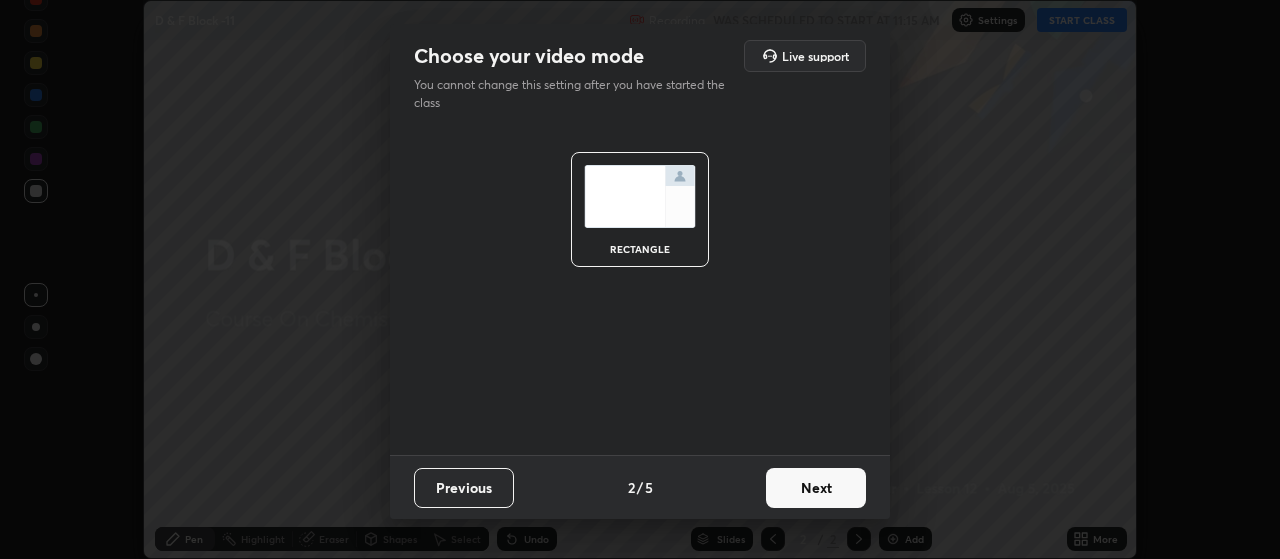 scroll, scrollTop: 0, scrollLeft: 0, axis: both 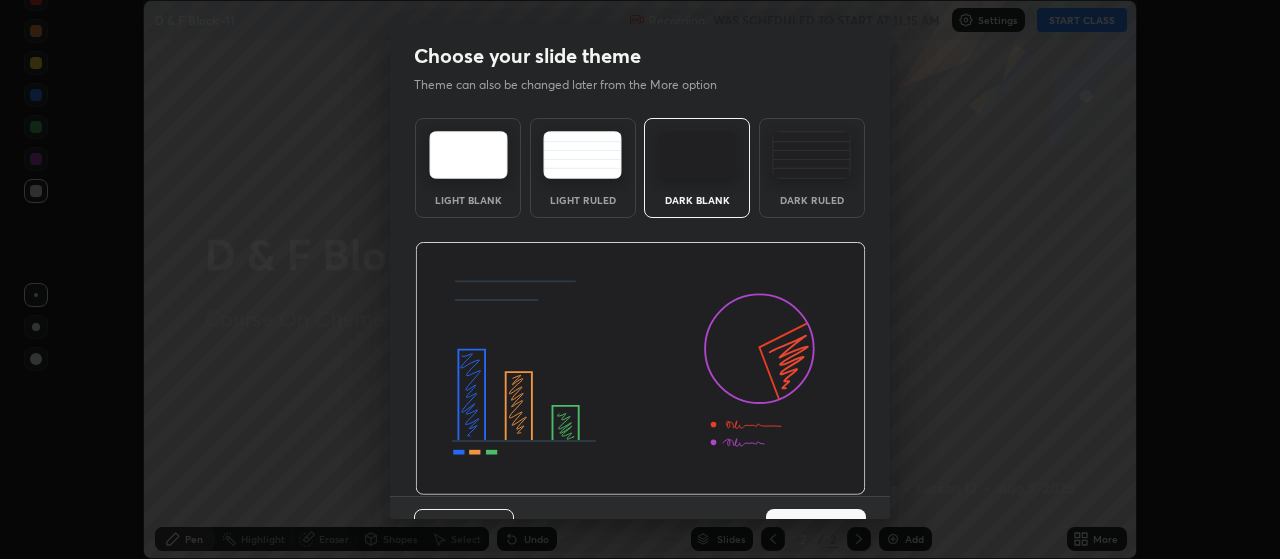 click on "Next" at bounding box center (816, 529) 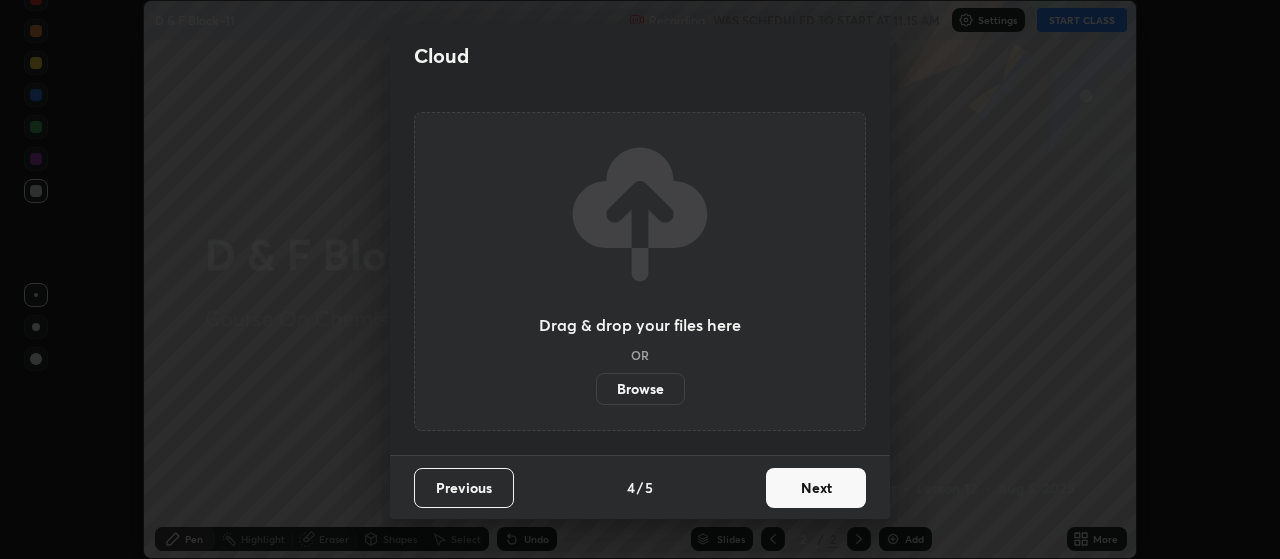 click on "Next" at bounding box center [816, 488] 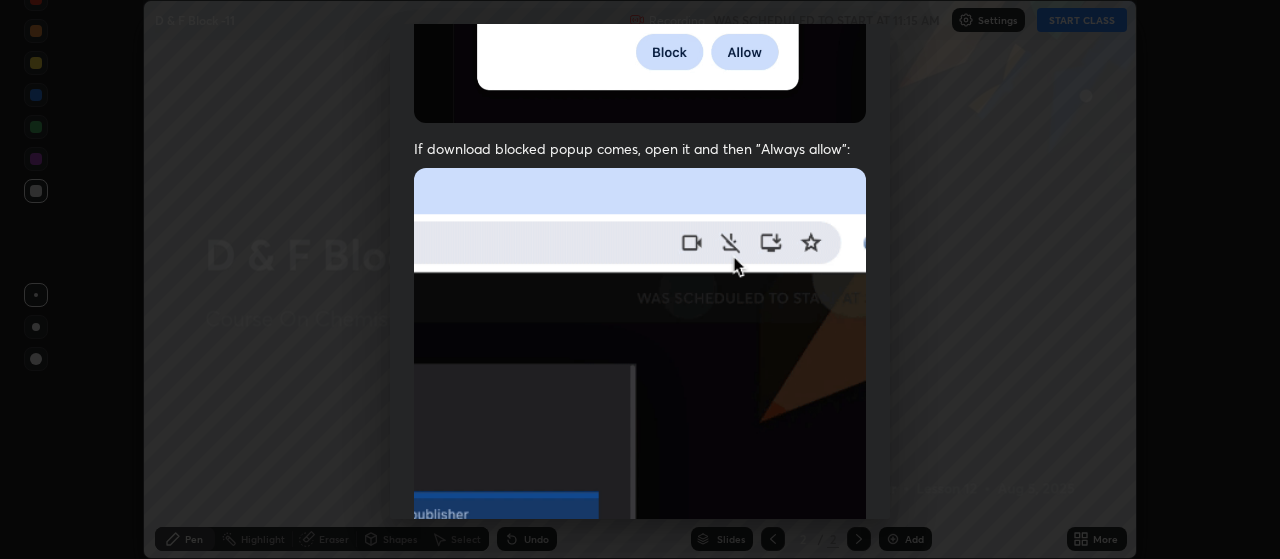 scroll, scrollTop: 307, scrollLeft: 0, axis: vertical 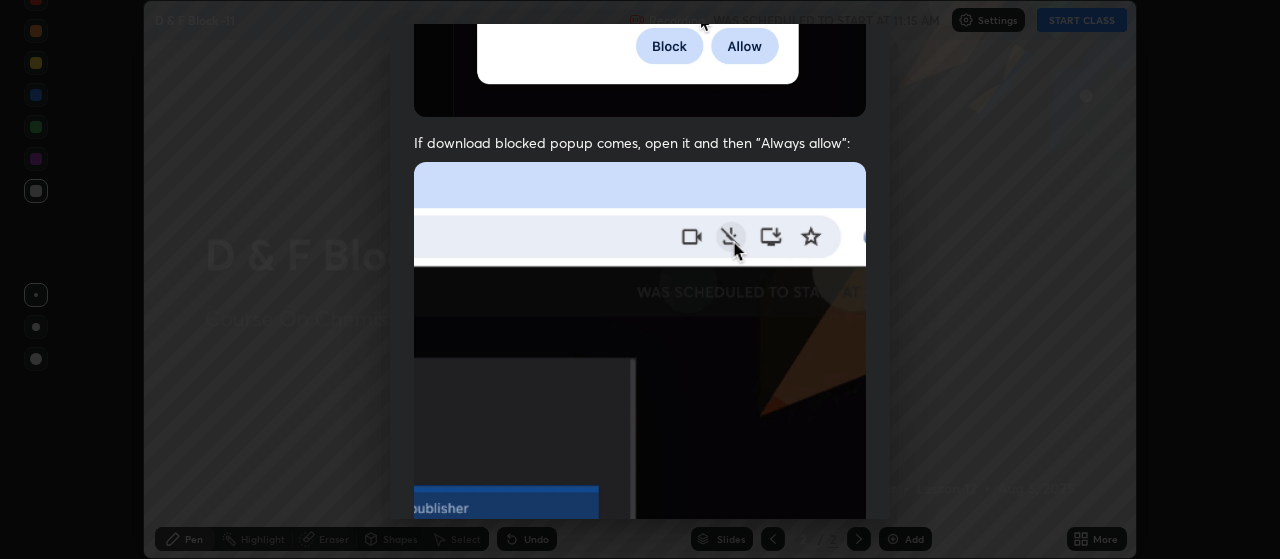 click on "Allow automatic downloads Please provide the following download permissions to ensure class recording is generating without any issues. Allow "Download multiple files" if prompted: If download blocked popup comes, open it and then "Always allow": I agree that if I don't provide required permissions, class recording will not be generated Previous 5 / 5 Done" at bounding box center (640, 279) 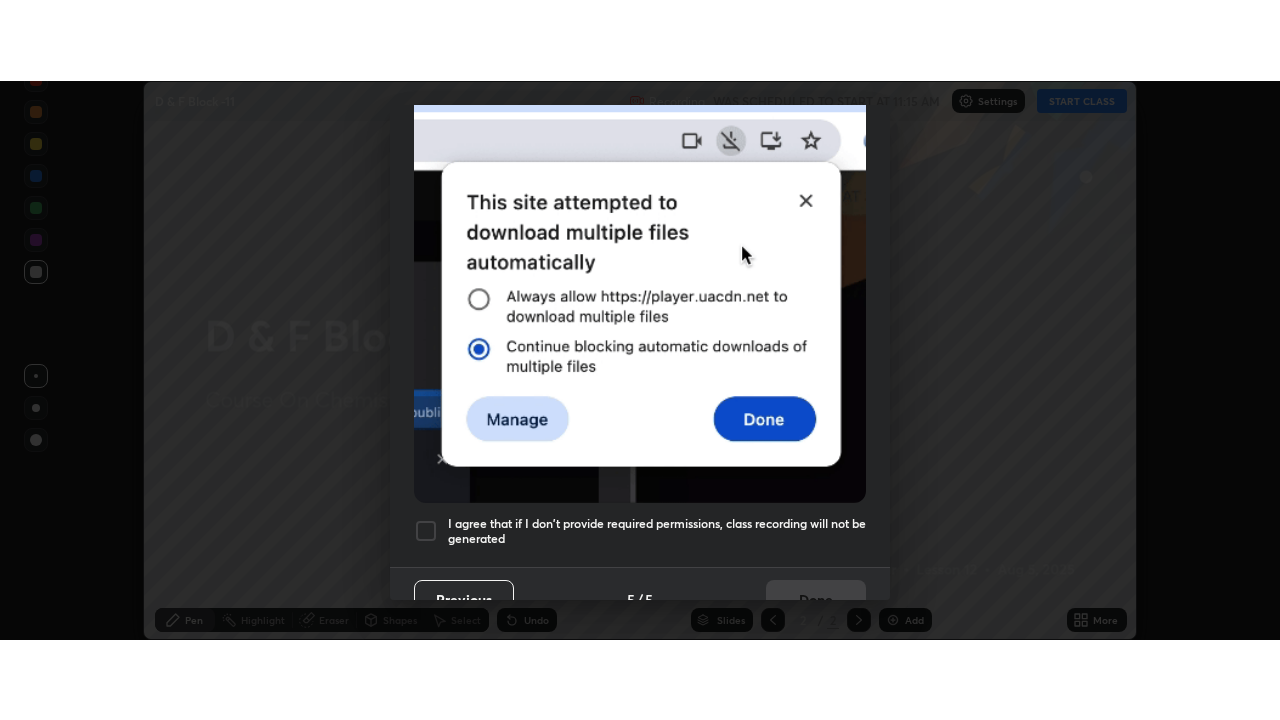 scroll, scrollTop: 505, scrollLeft: 0, axis: vertical 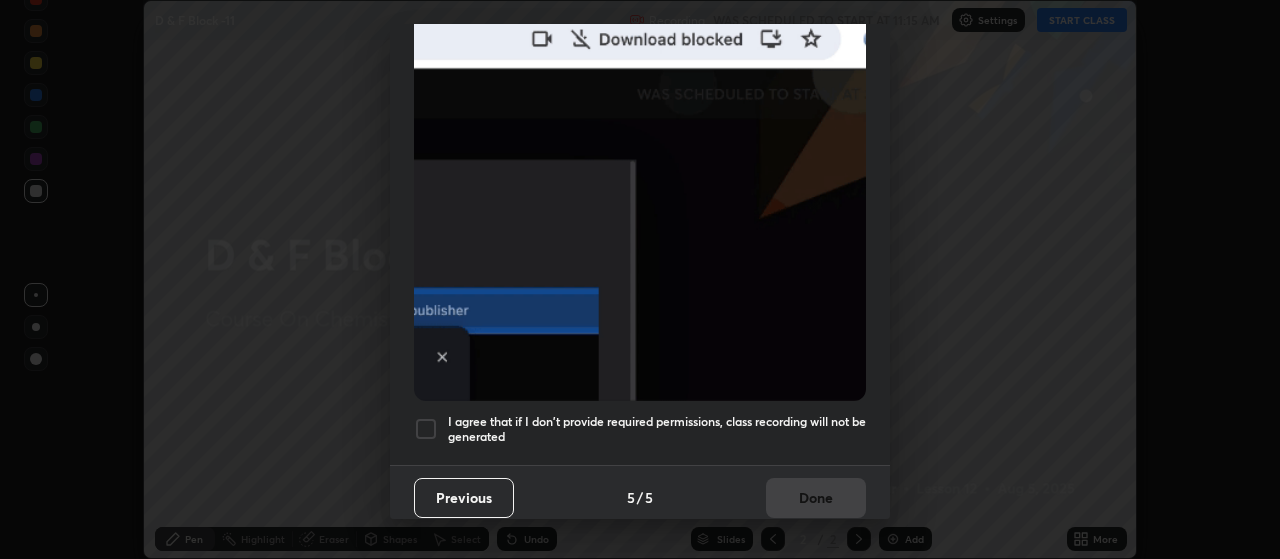 click on "I agree that if I don't provide required permissions, class recording will not be generated" at bounding box center (657, 429) 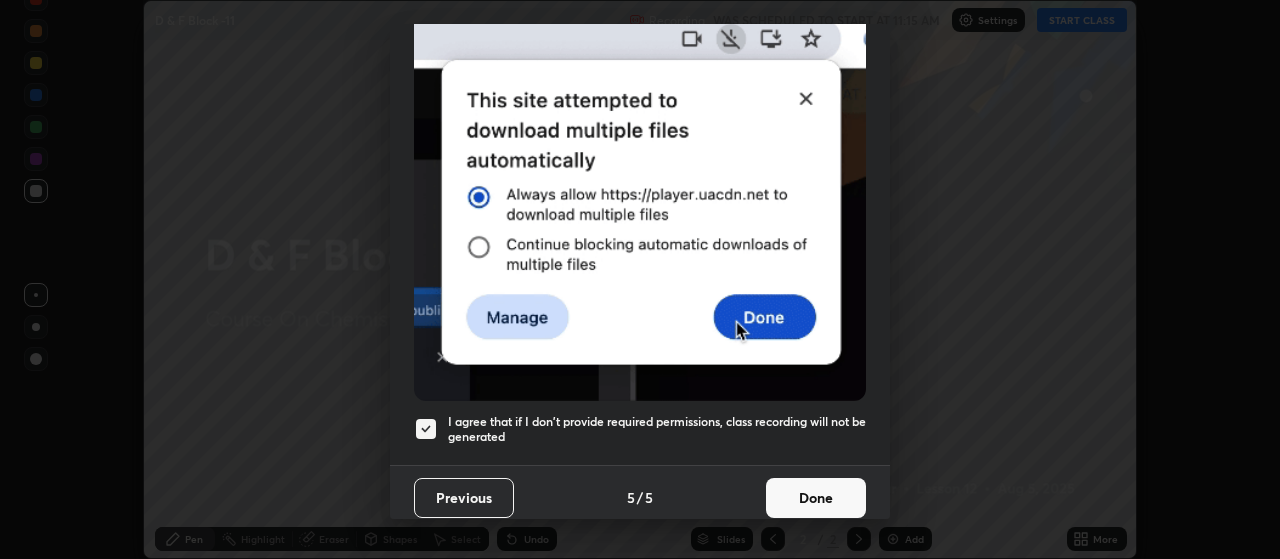 click on "Done" at bounding box center (816, 498) 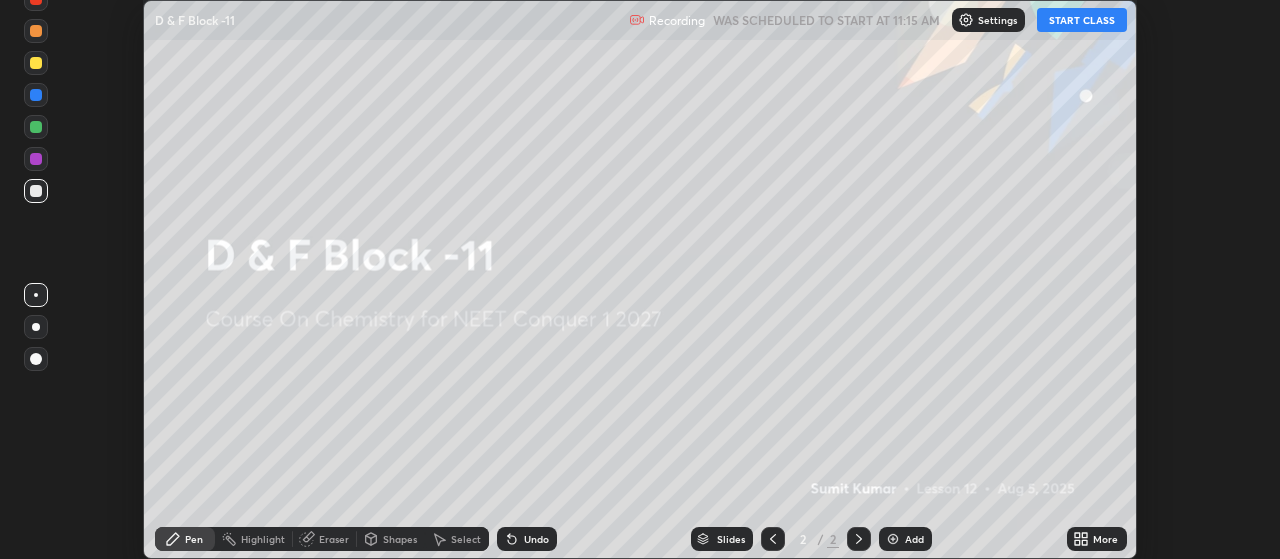 click 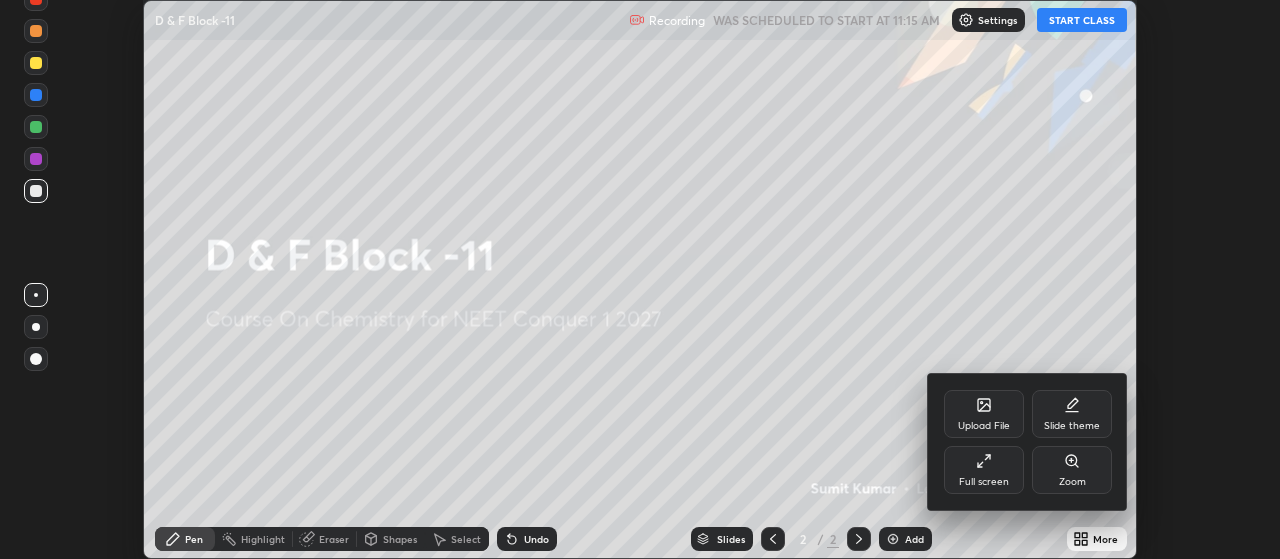 click 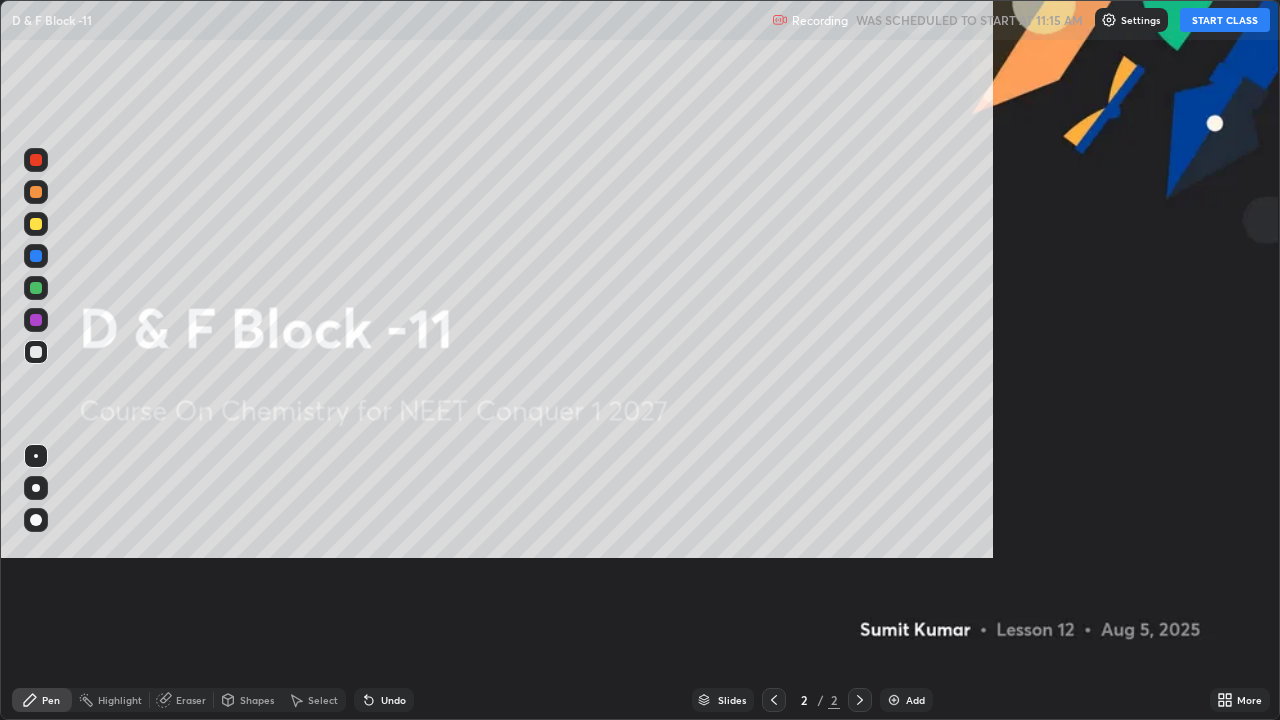 scroll, scrollTop: 99280, scrollLeft: 98720, axis: both 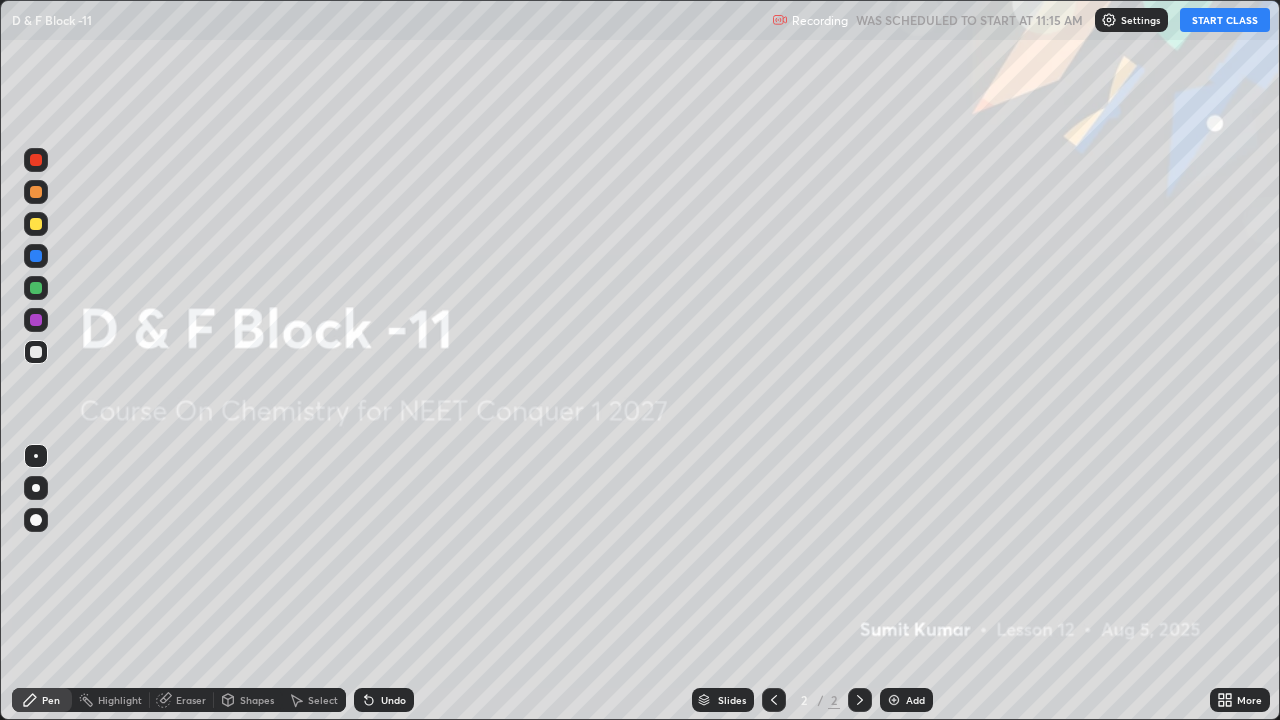 click on "START CLASS" at bounding box center (1225, 20) 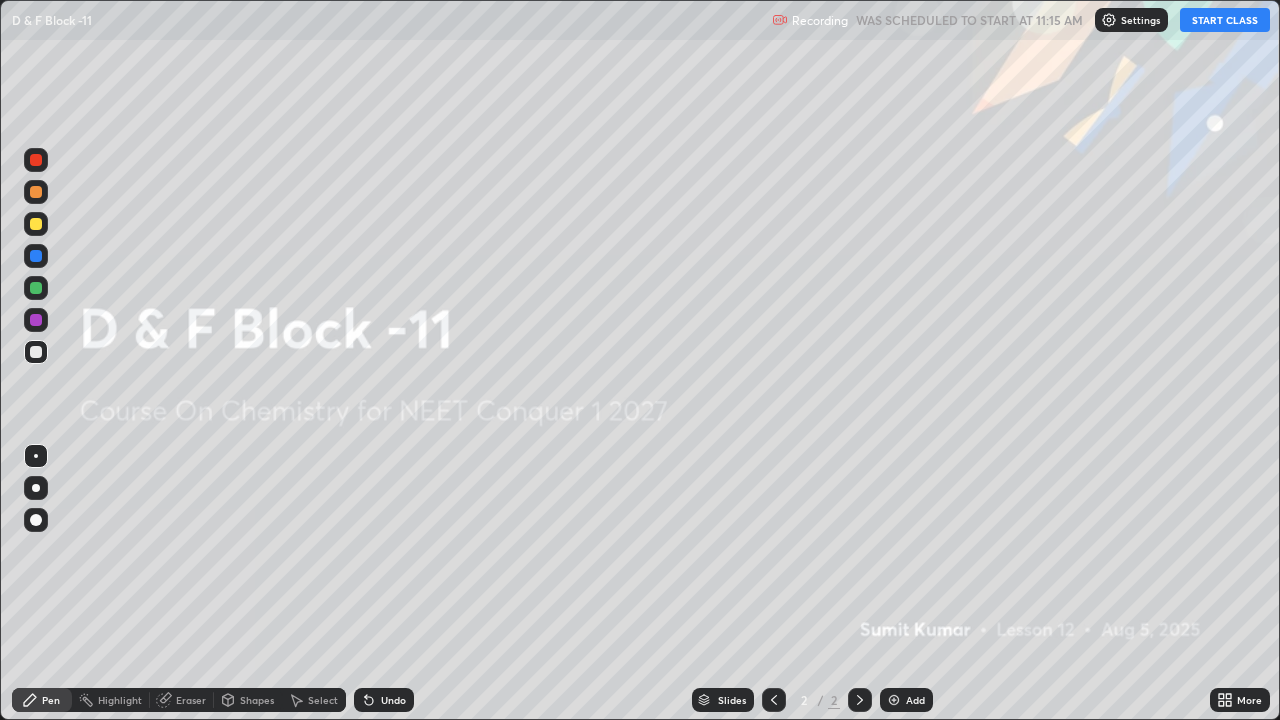 click at bounding box center (894, 700) 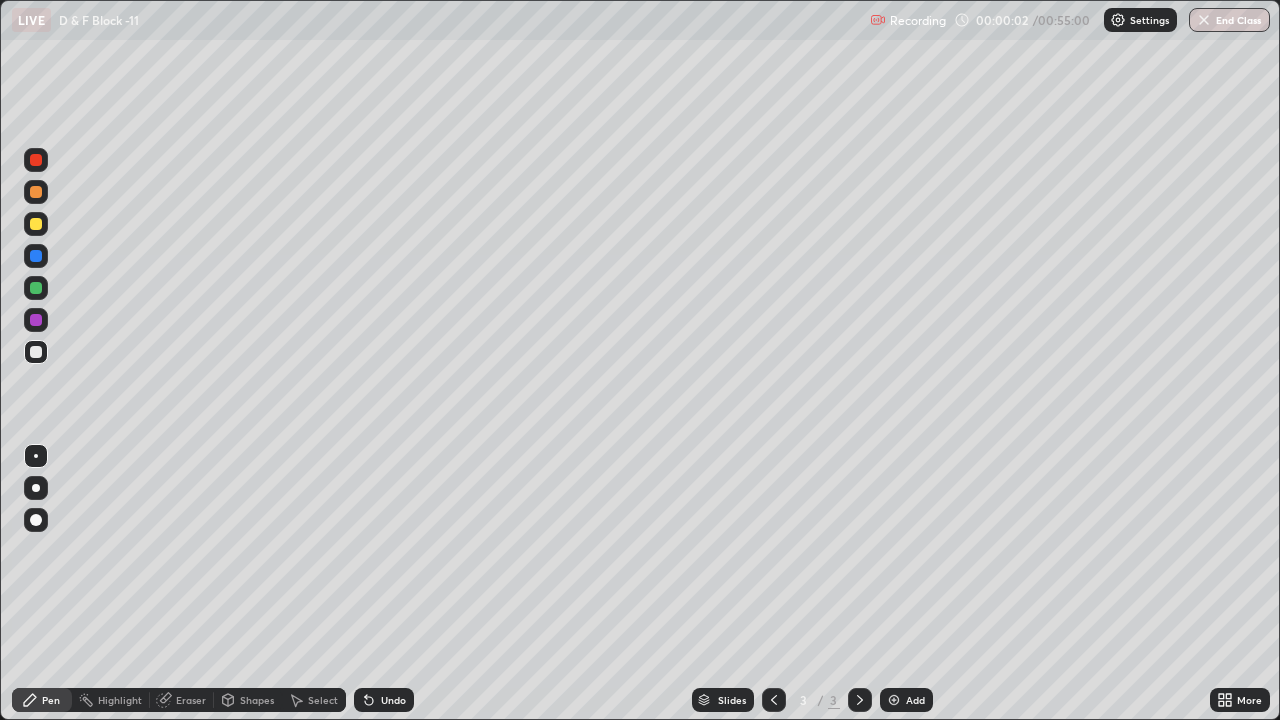 click at bounding box center [36, 488] 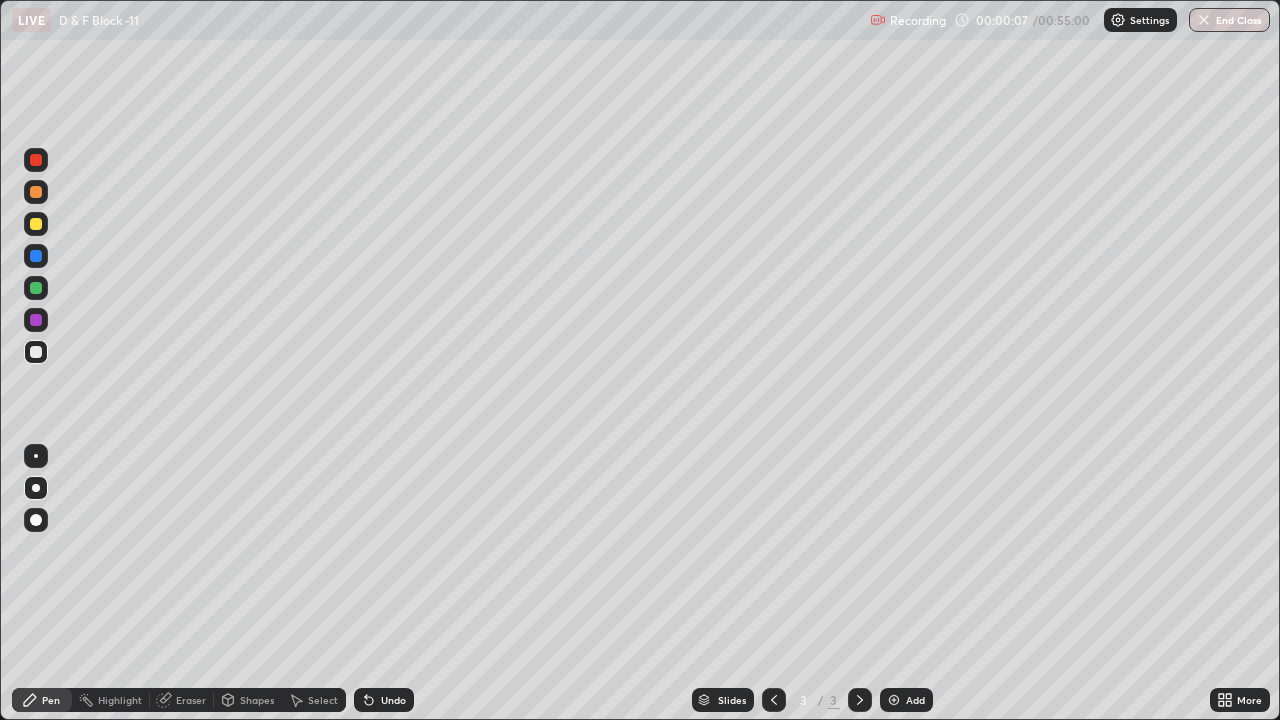 click 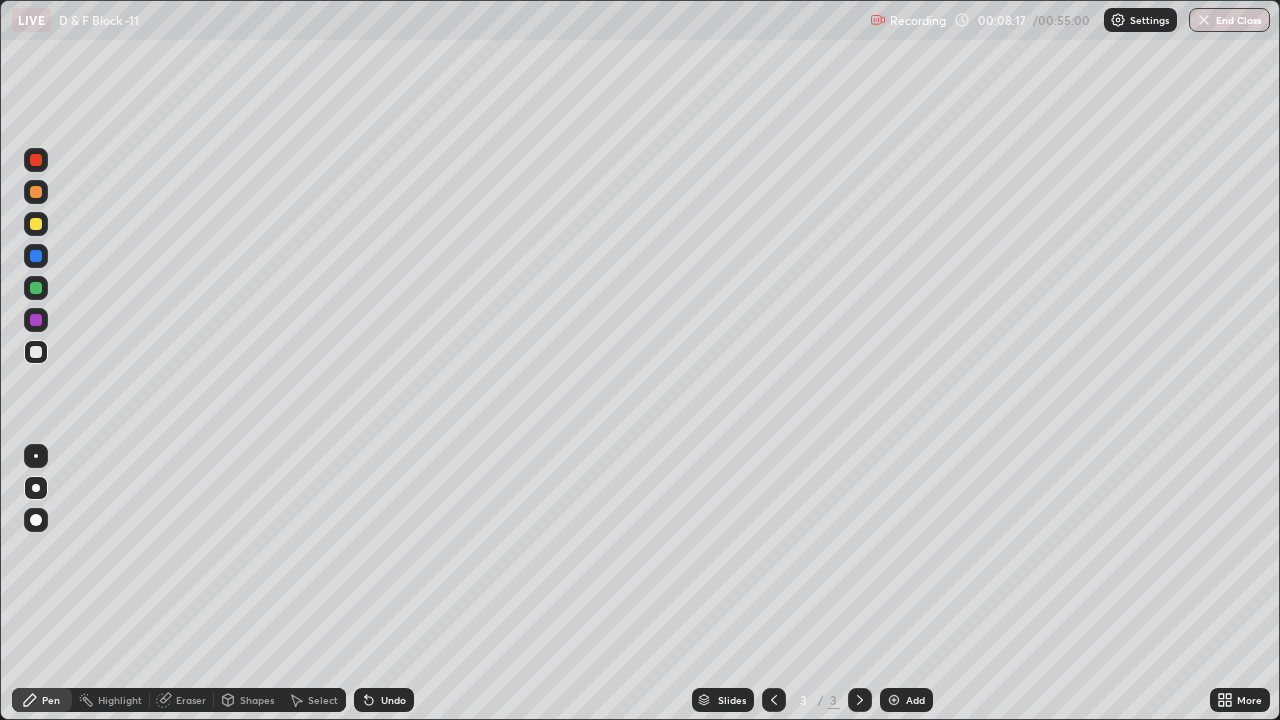 click on "Undo" at bounding box center (393, 700) 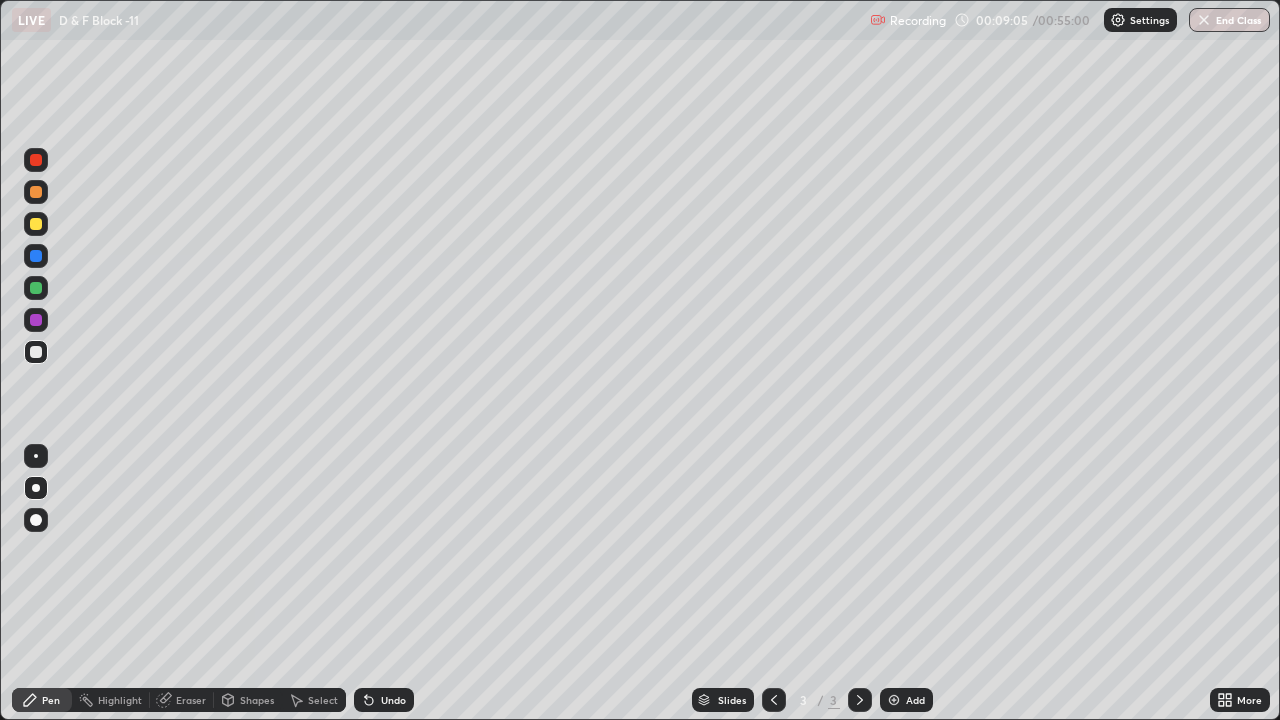 click on "Undo" at bounding box center (393, 700) 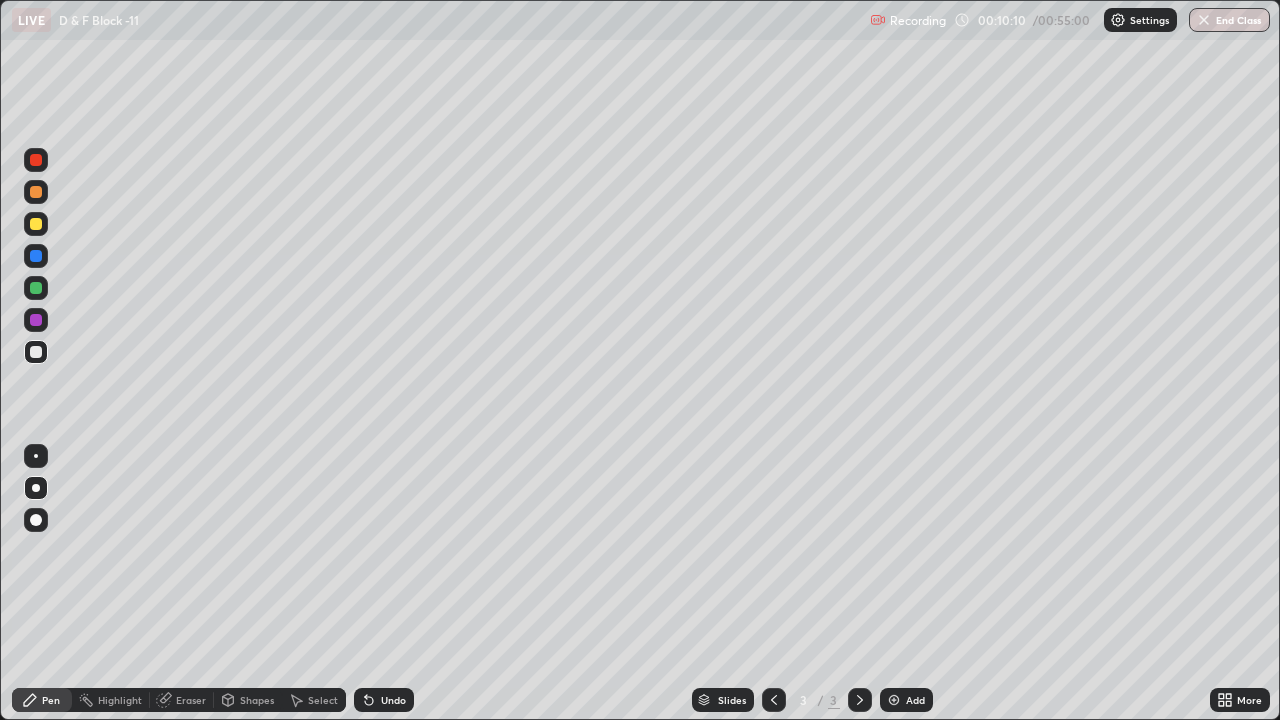 click at bounding box center (894, 700) 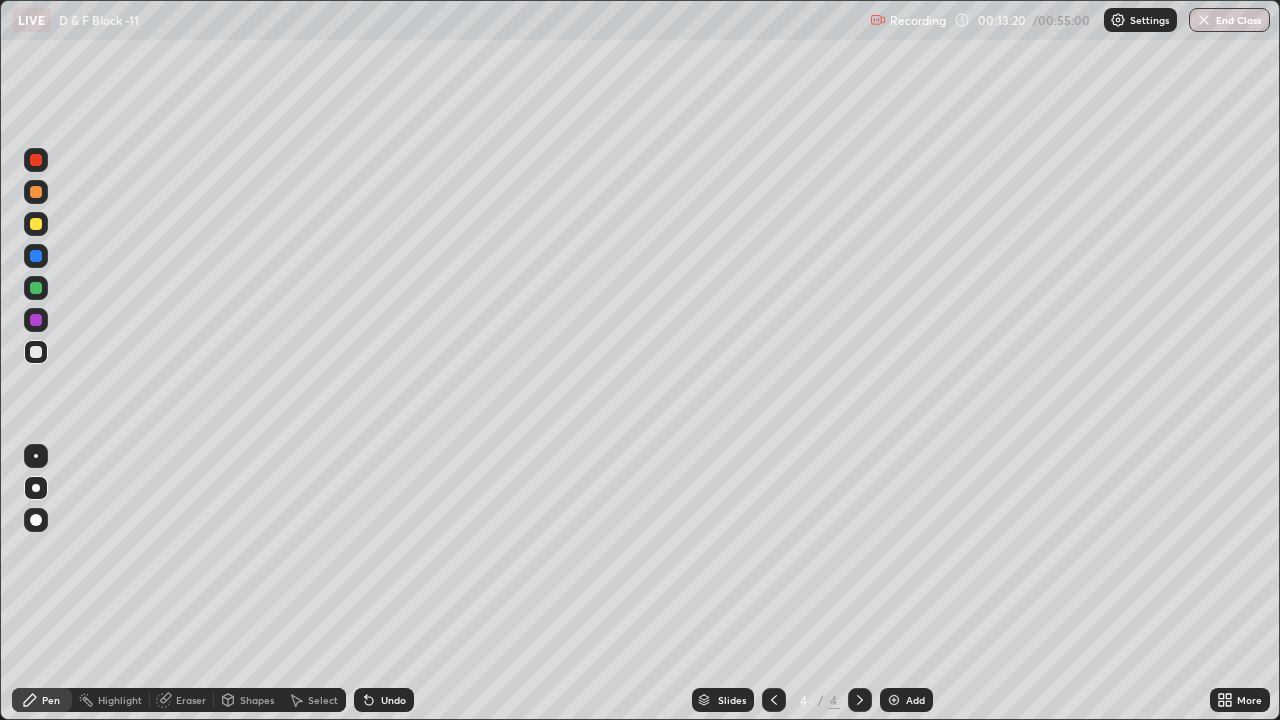 click at bounding box center (894, 700) 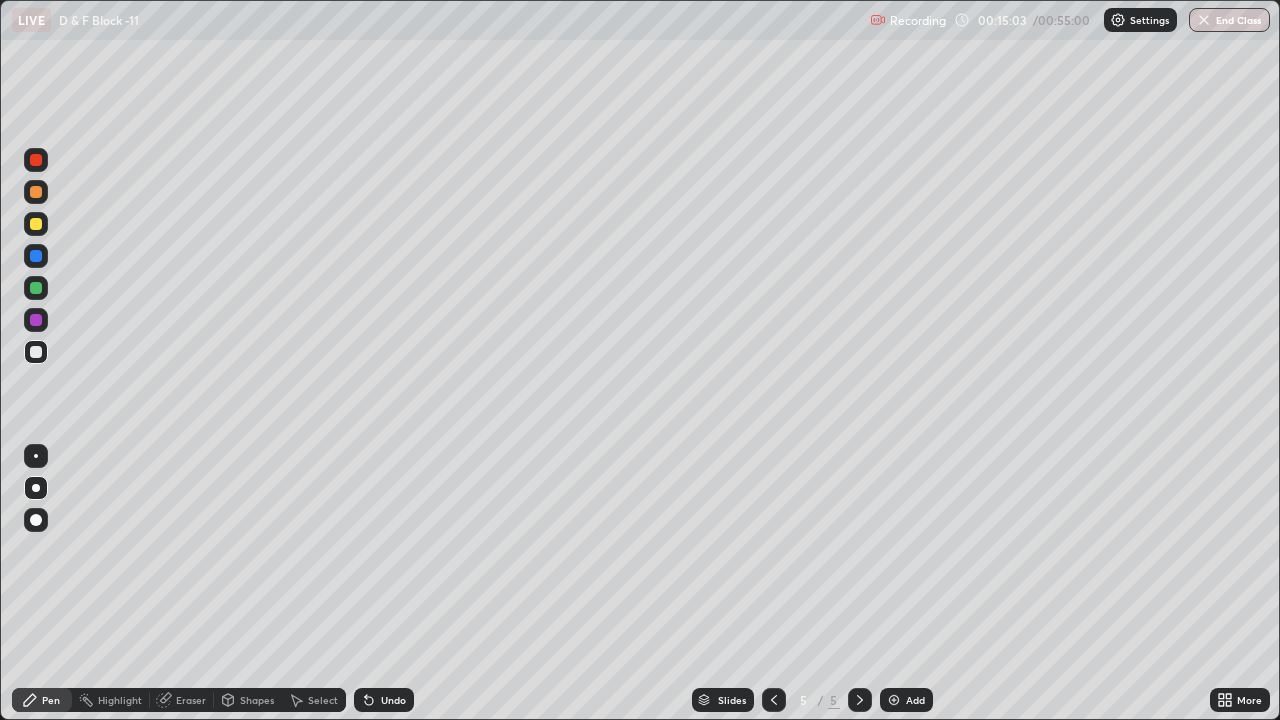 click on "Undo" at bounding box center (384, 700) 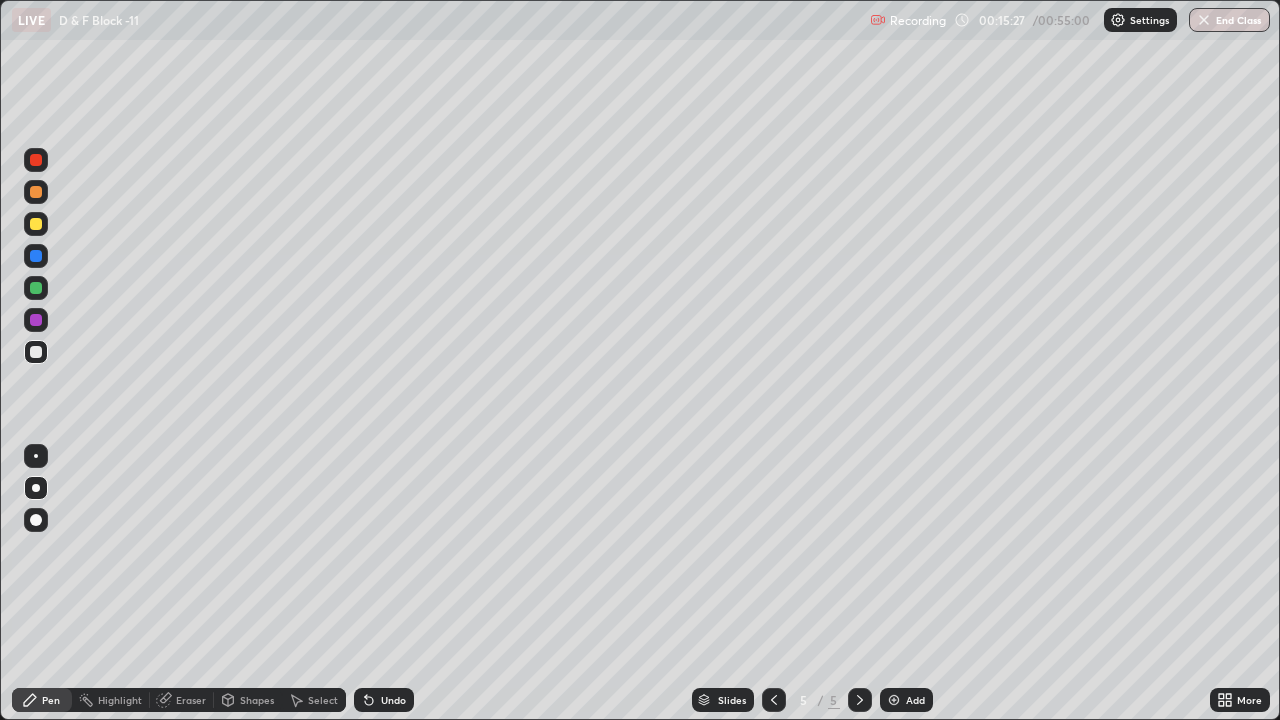 click 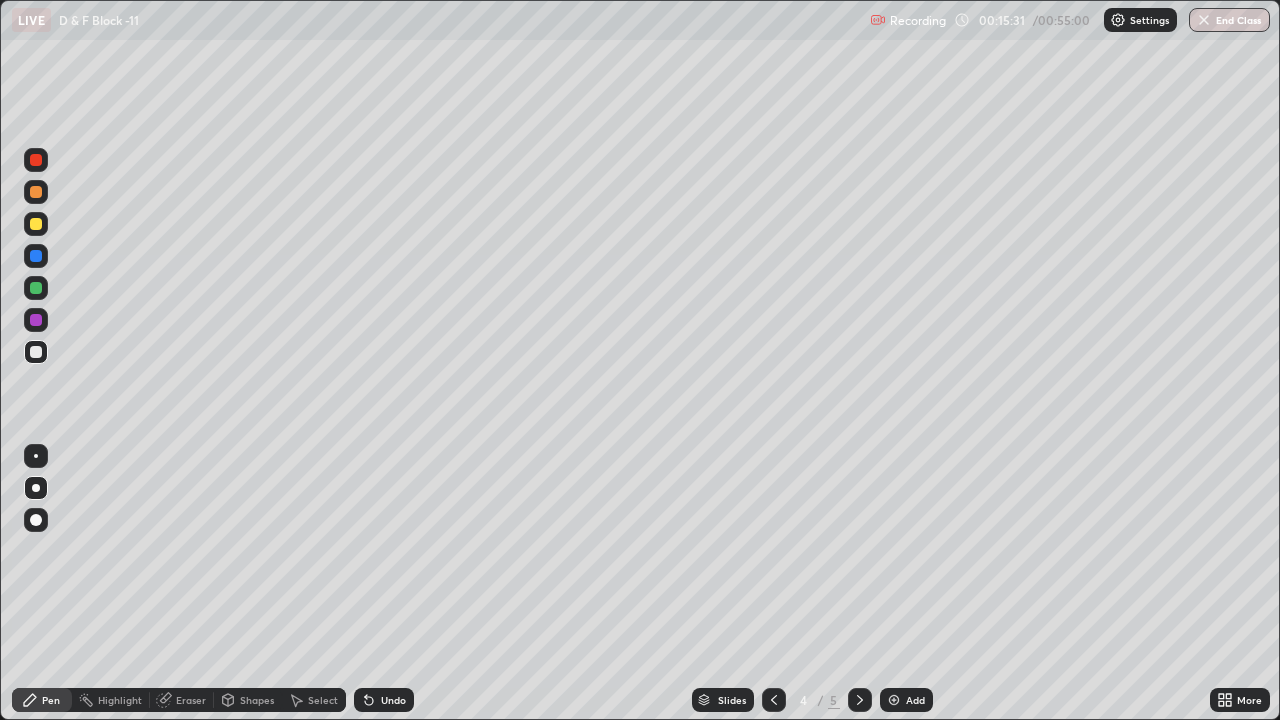click 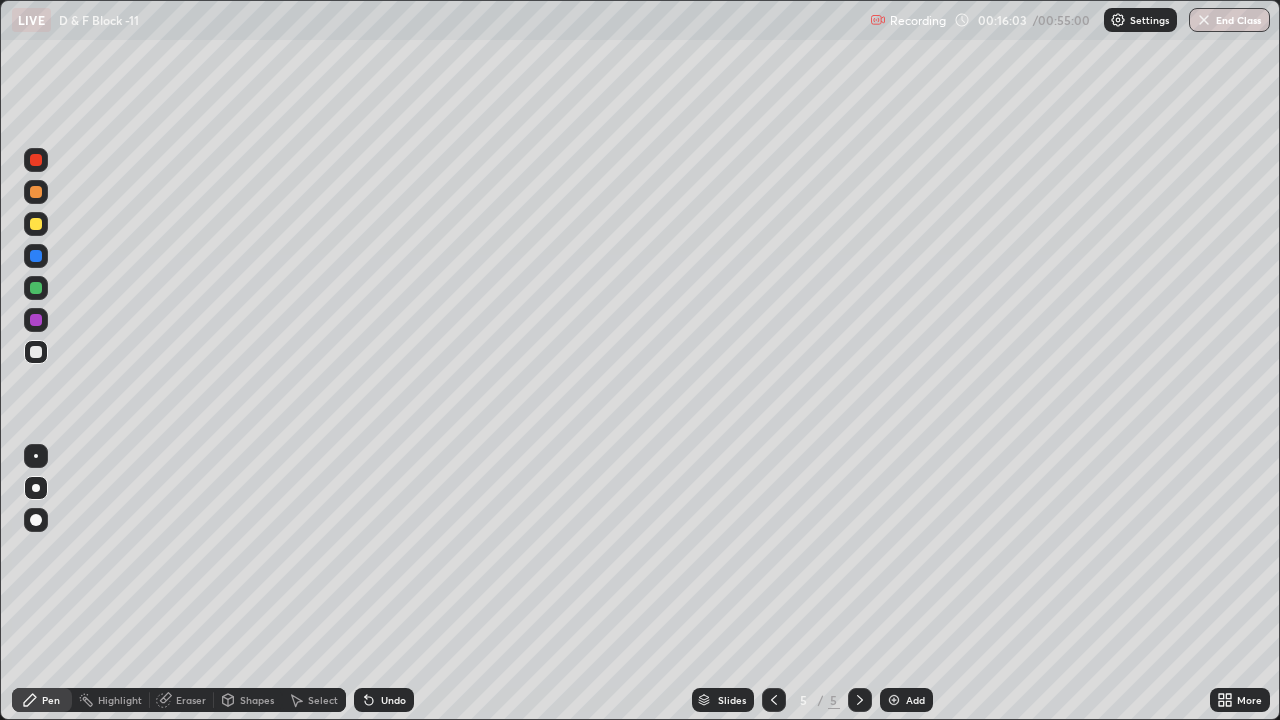 click on "Undo" at bounding box center (393, 700) 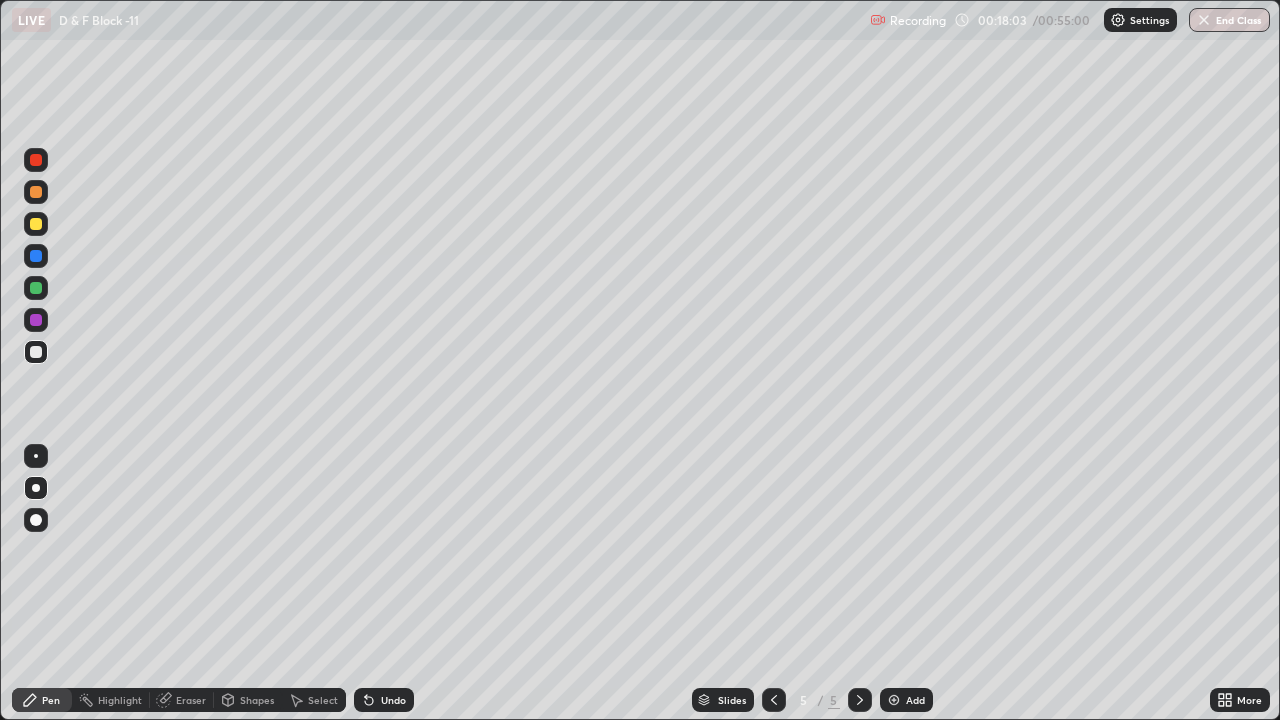 click on "Undo" at bounding box center [393, 700] 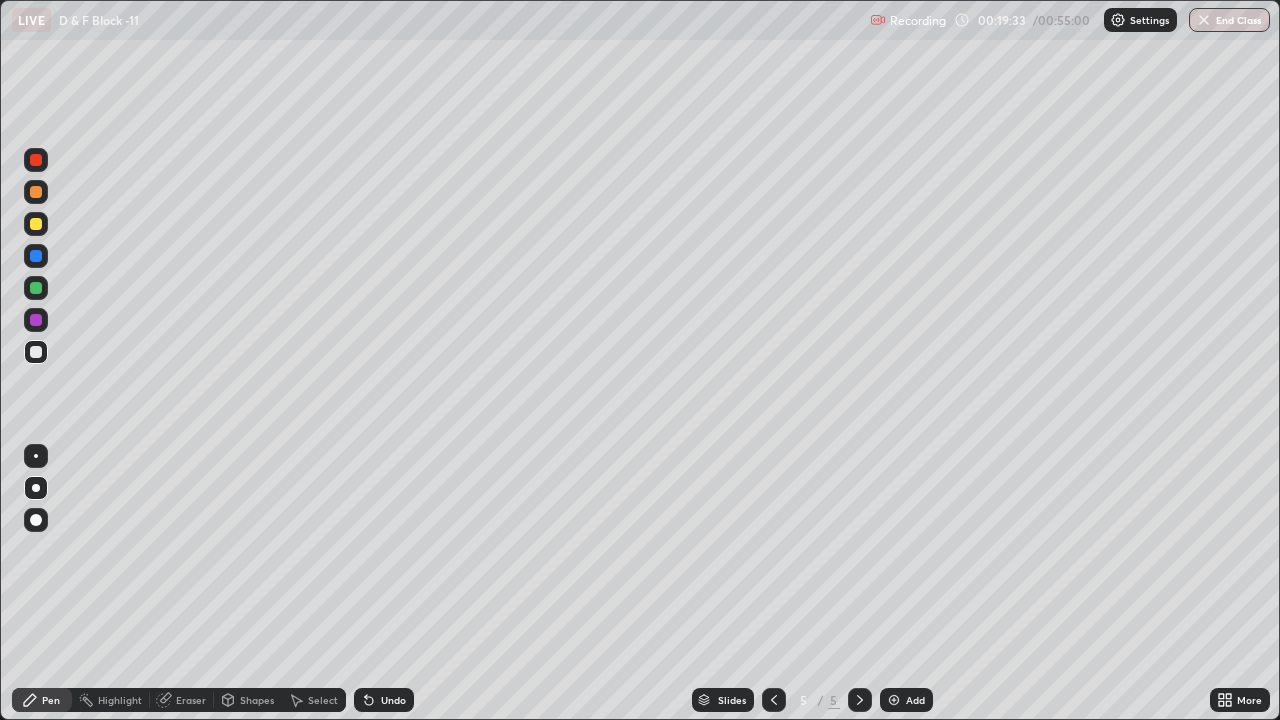 click at bounding box center [894, 700] 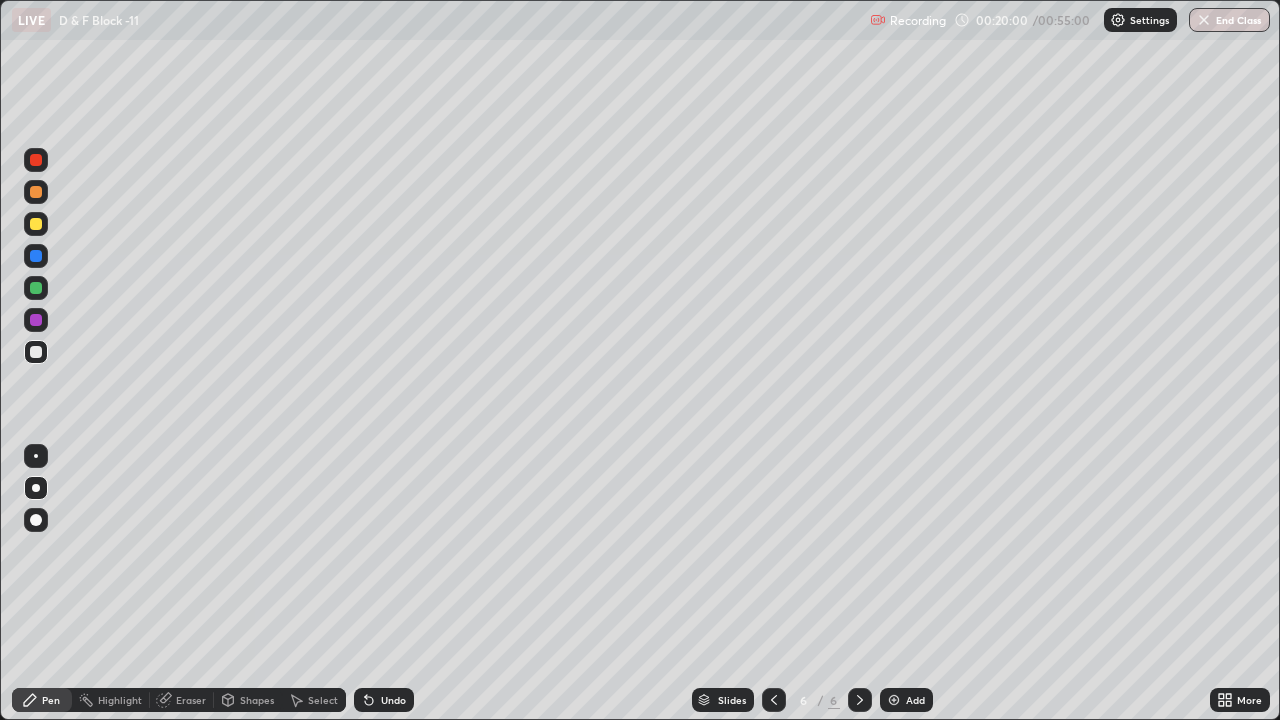 click 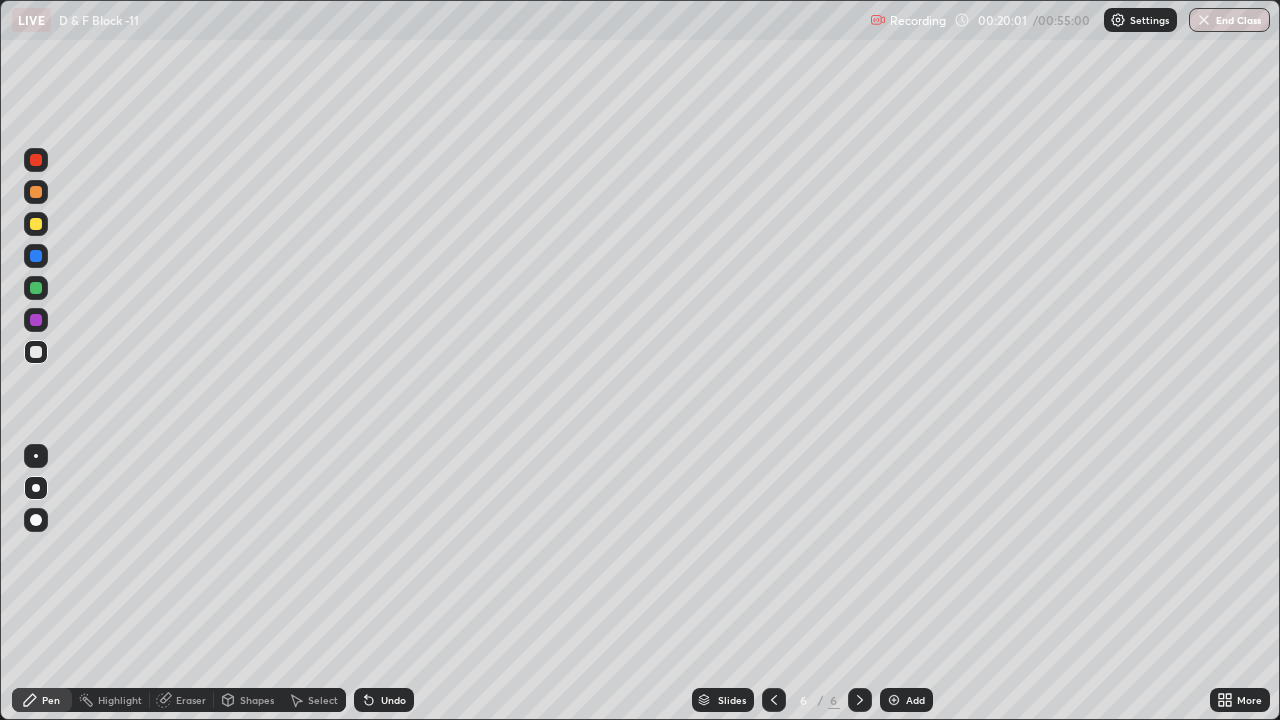 click 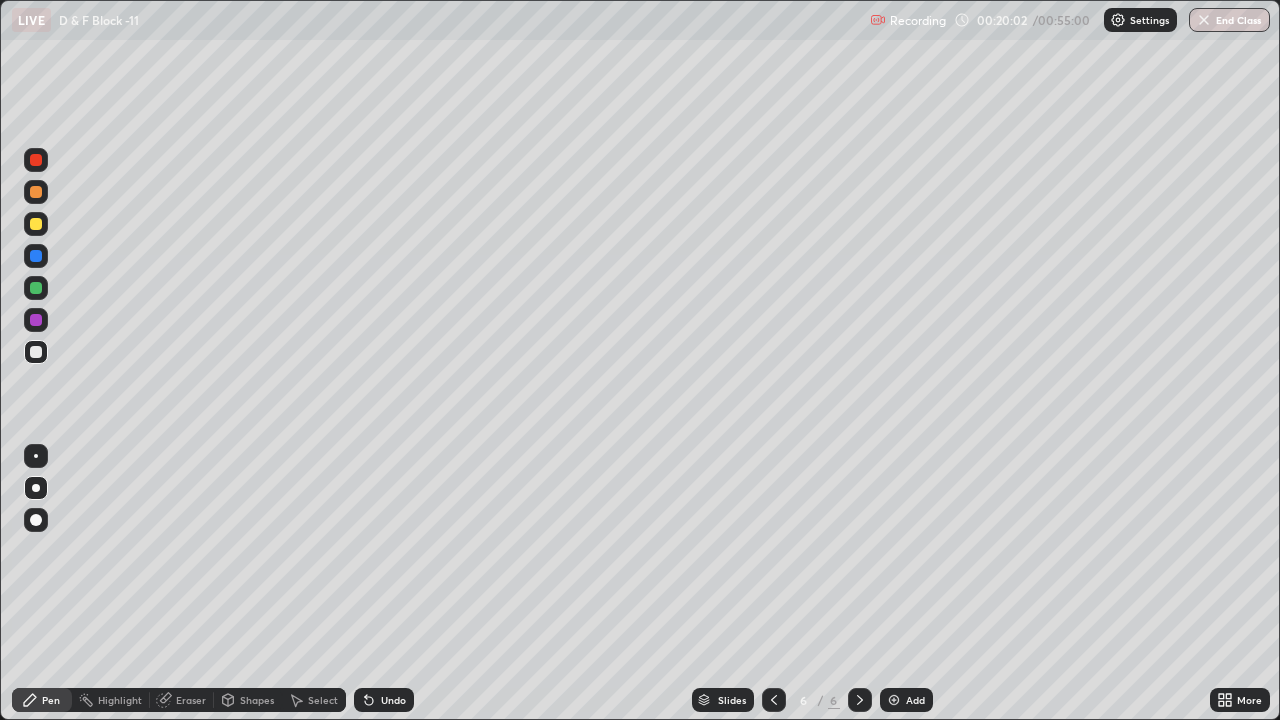 click 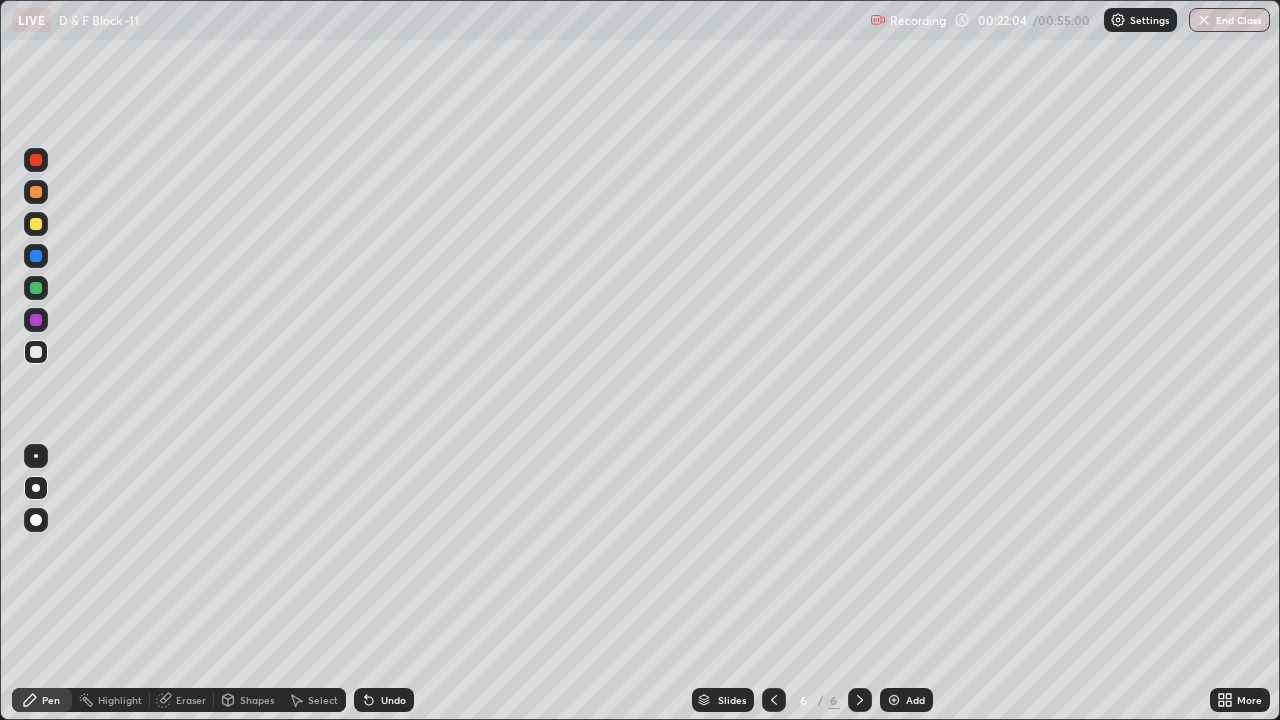 click on "Undo" at bounding box center [393, 700] 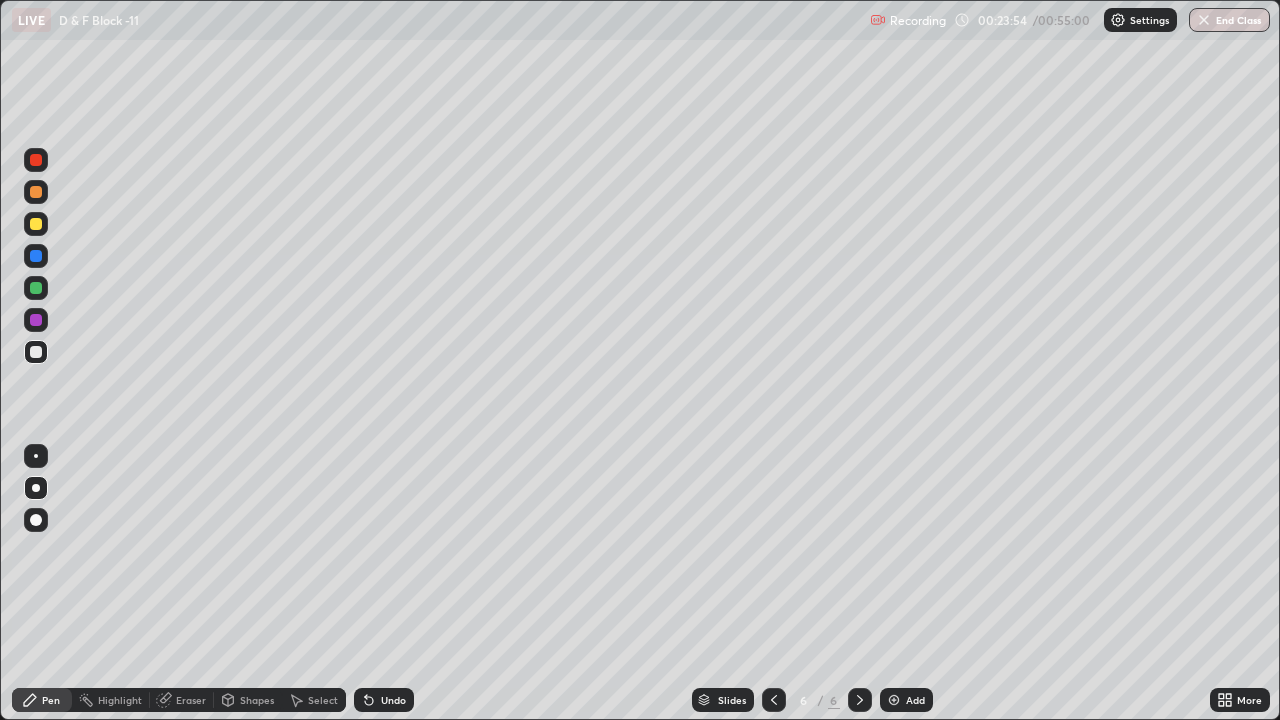 click on "Add" at bounding box center (906, 700) 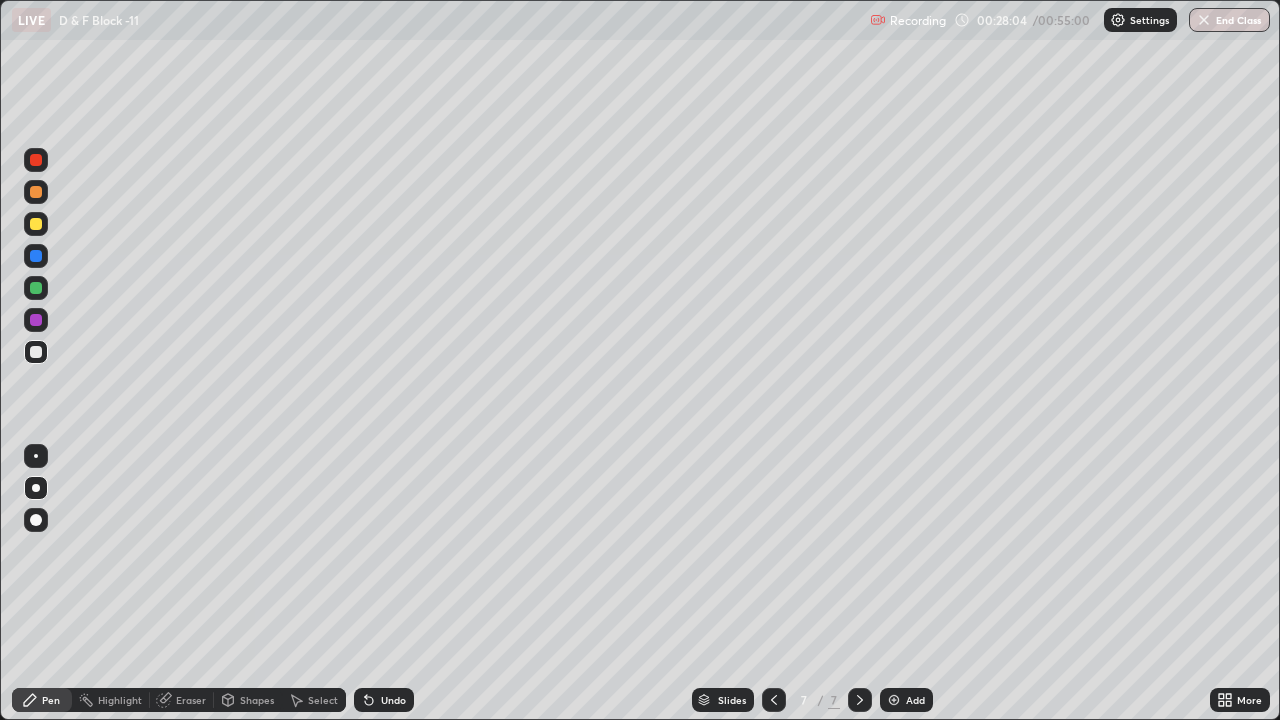 click on "Undo" at bounding box center (384, 700) 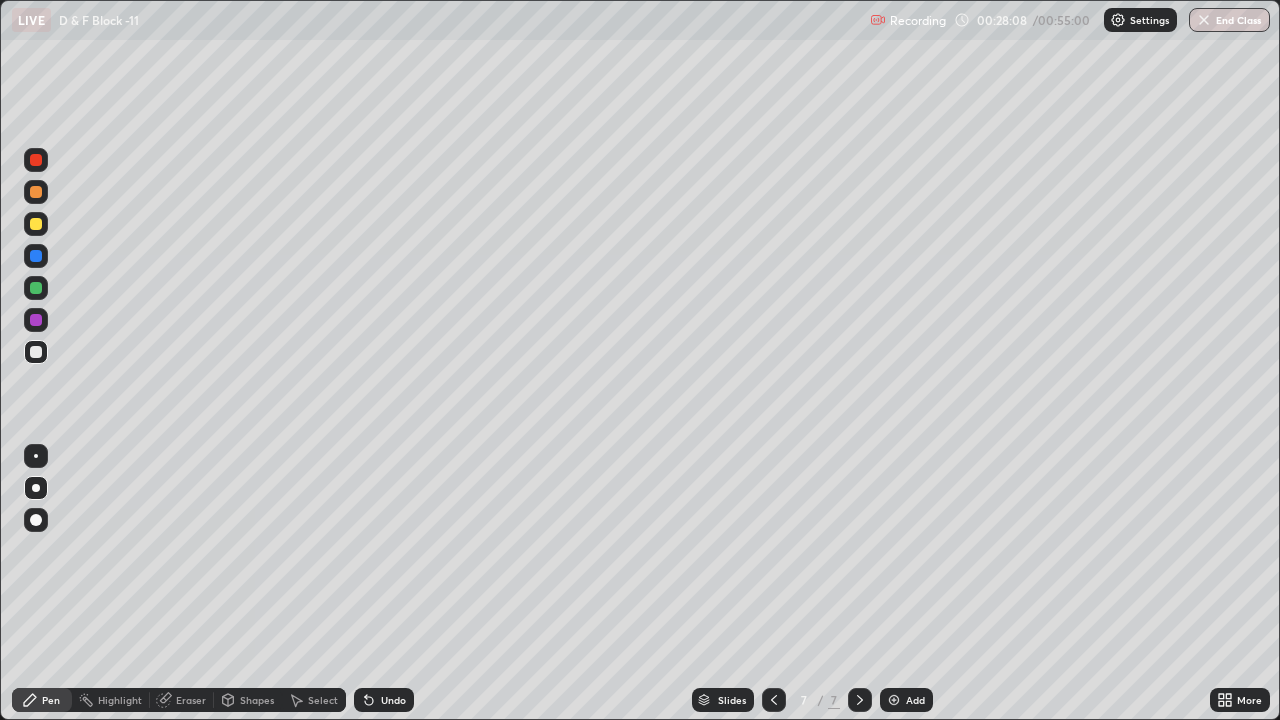 click on "Undo" at bounding box center (393, 700) 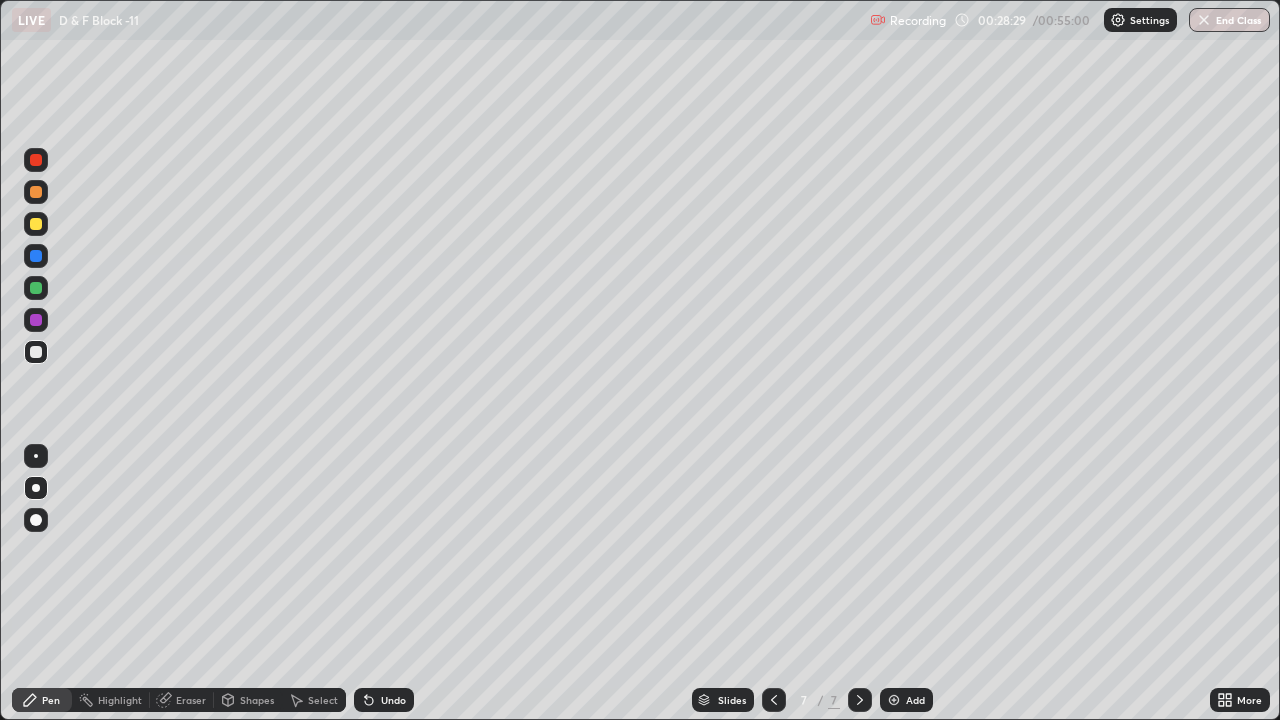 click on "Add" at bounding box center [906, 700] 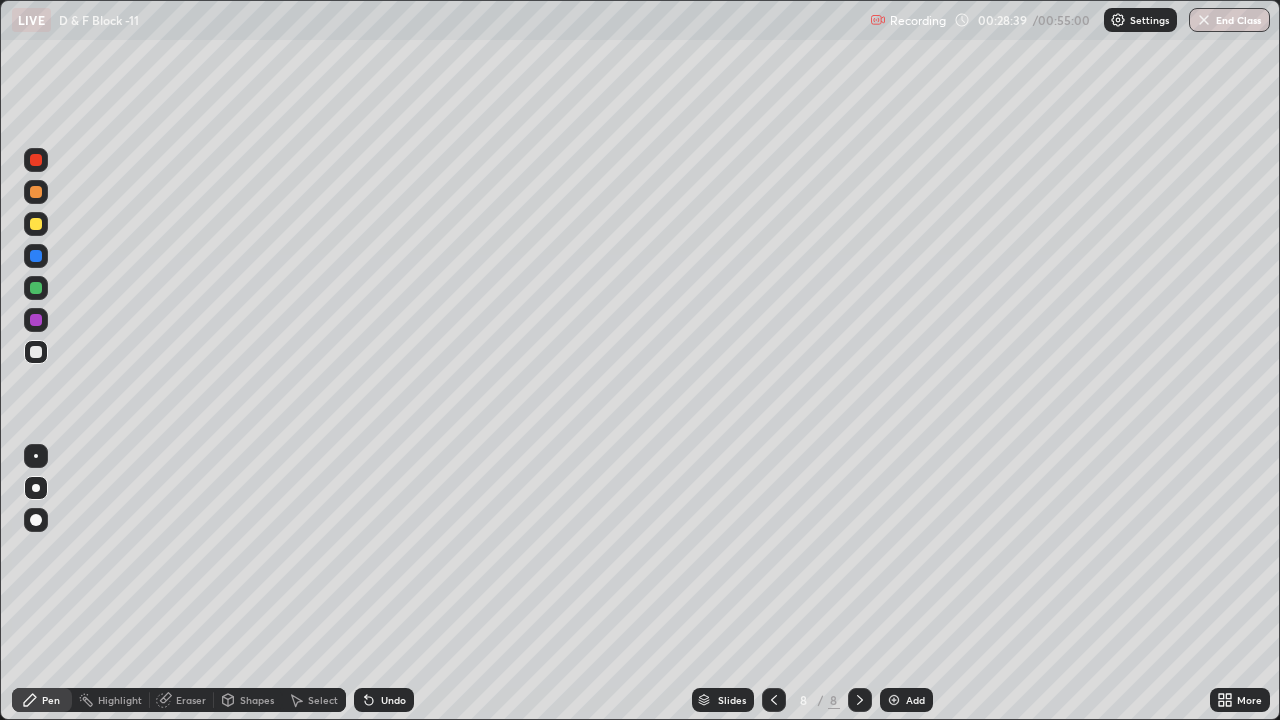 click 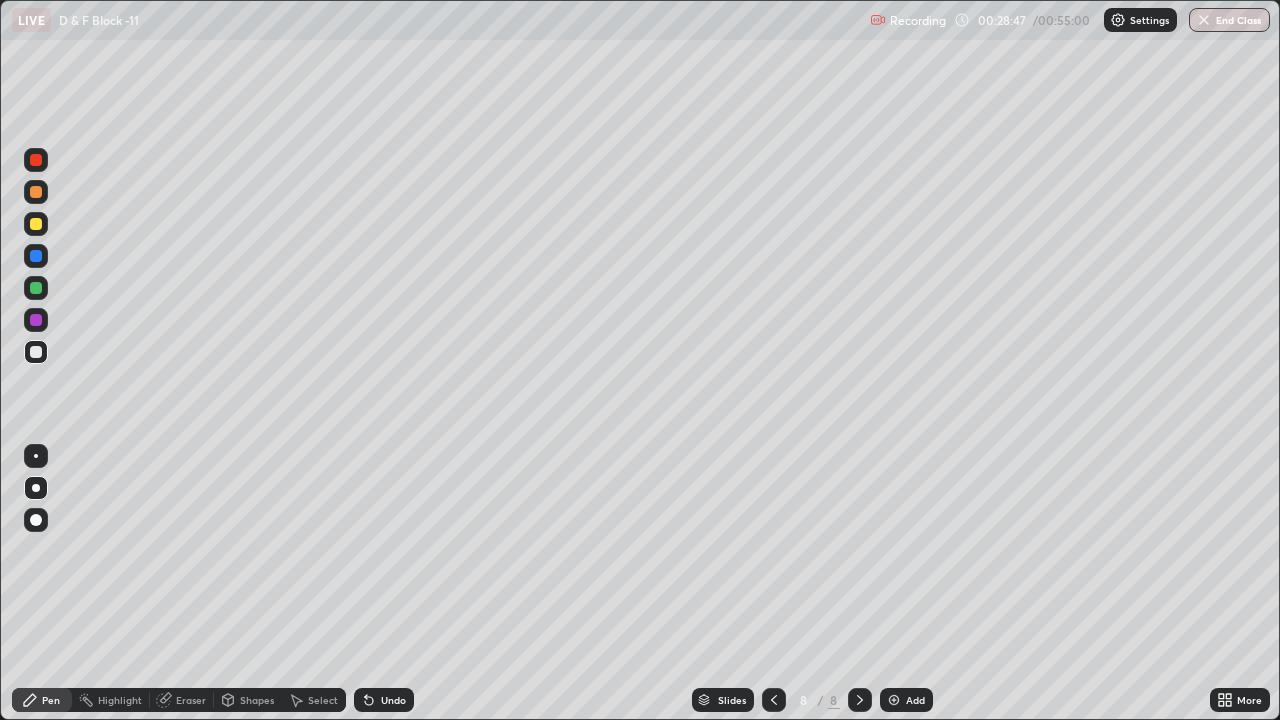 click on "Undo" at bounding box center [393, 700] 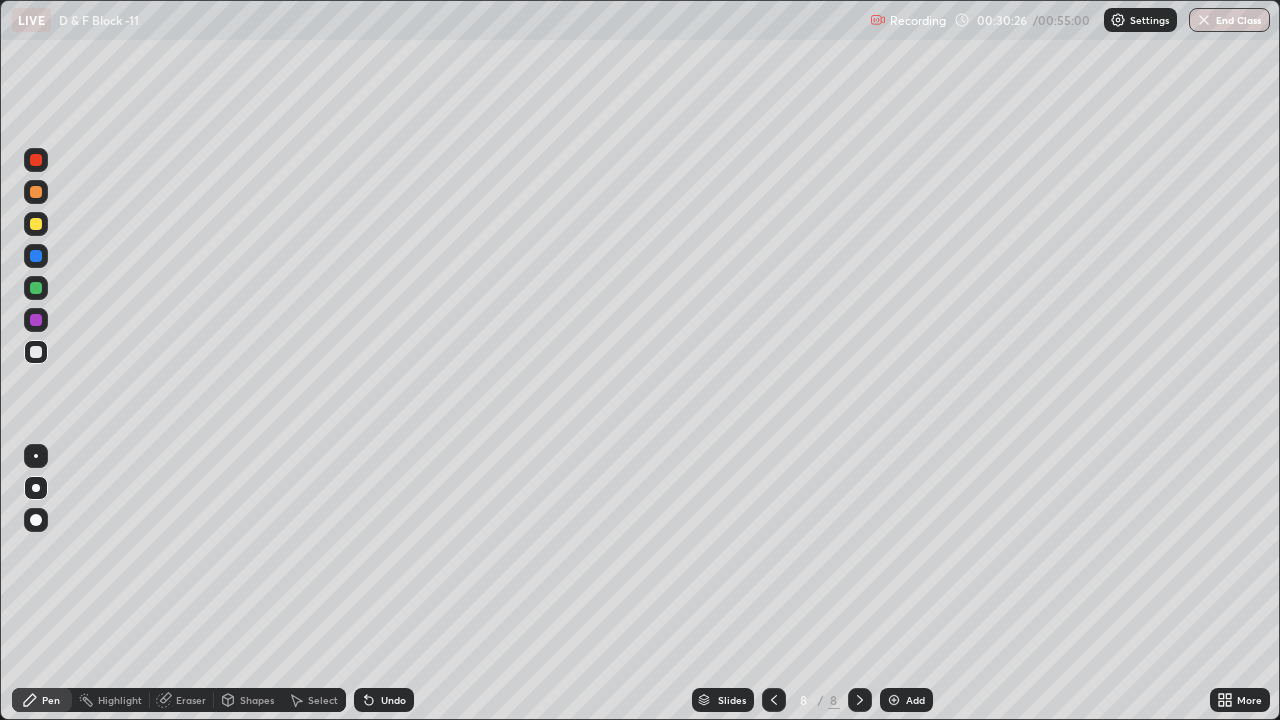 click on "Undo" at bounding box center [393, 700] 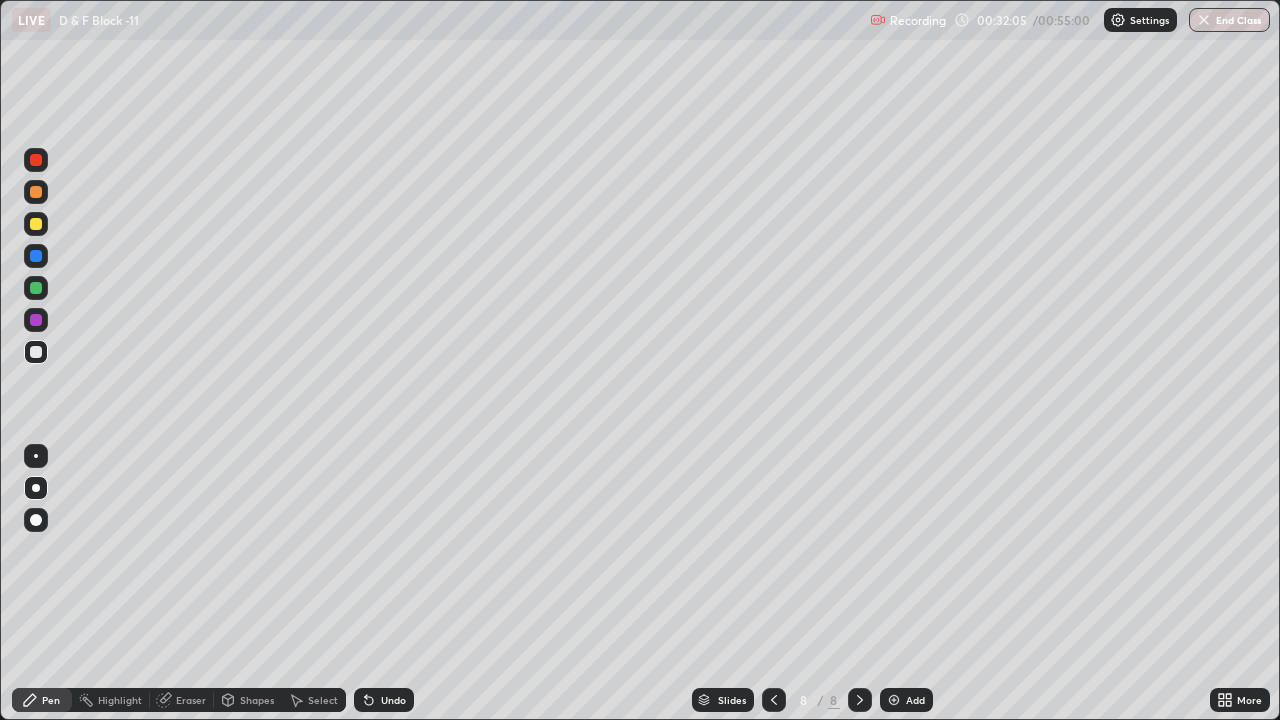 click at bounding box center (894, 700) 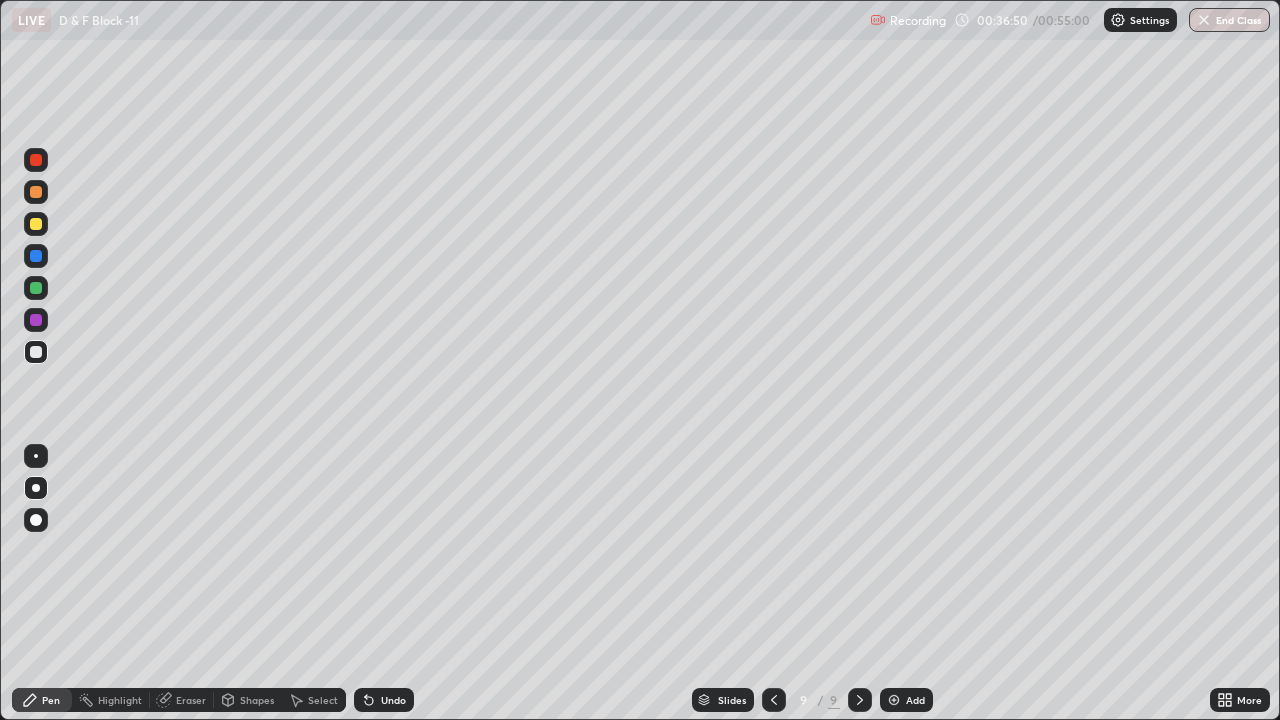 click on "Undo" at bounding box center (393, 700) 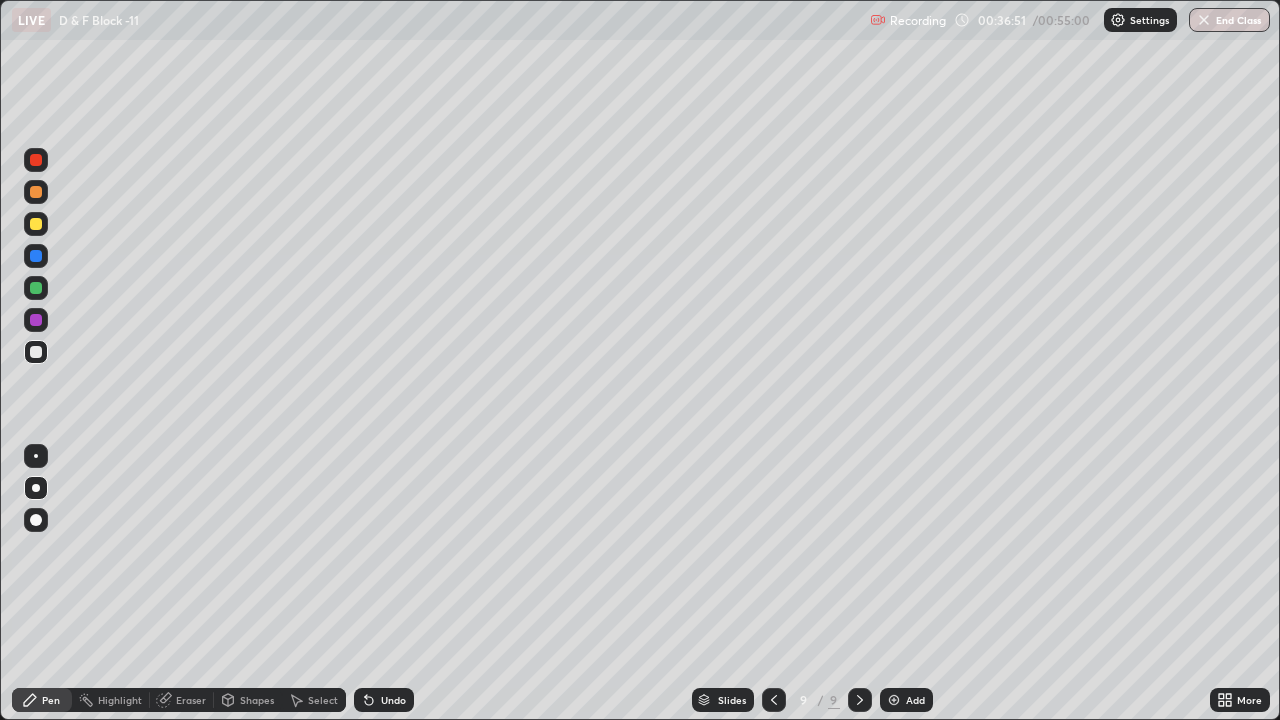 click on "Undo" at bounding box center (393, 700) 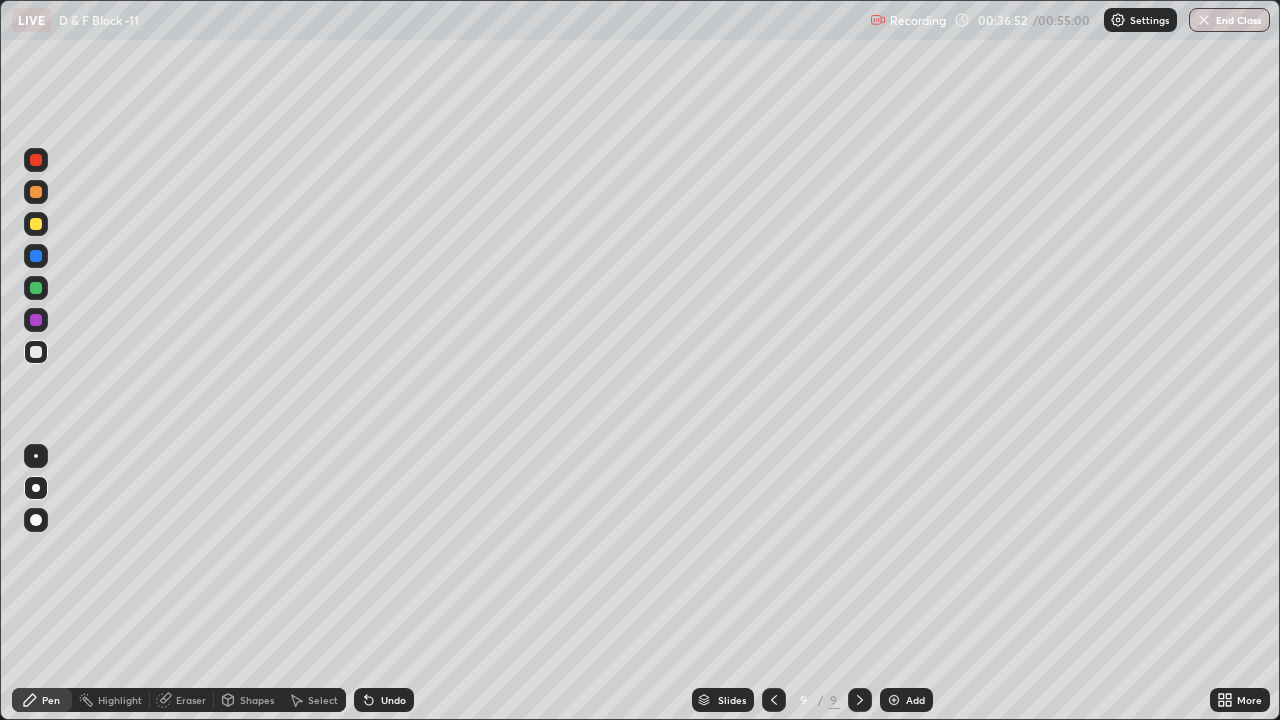 click on "Undo" at bounding box center [393, 700] 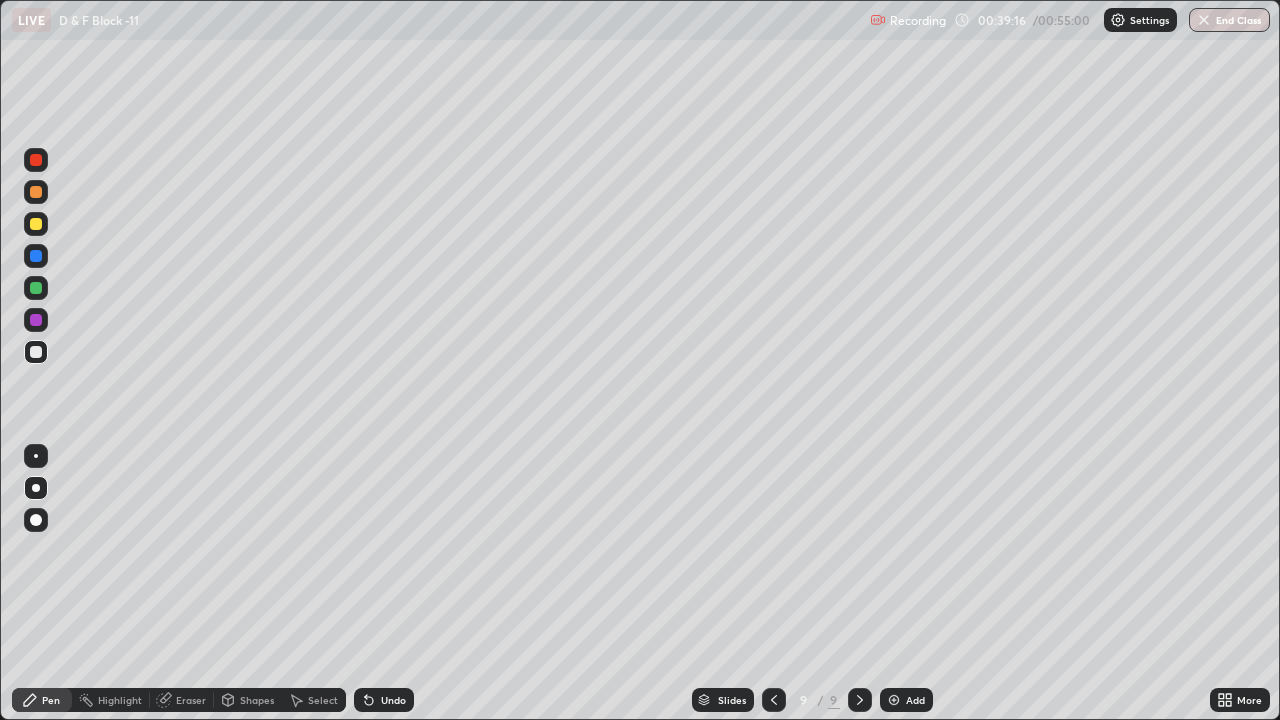 click 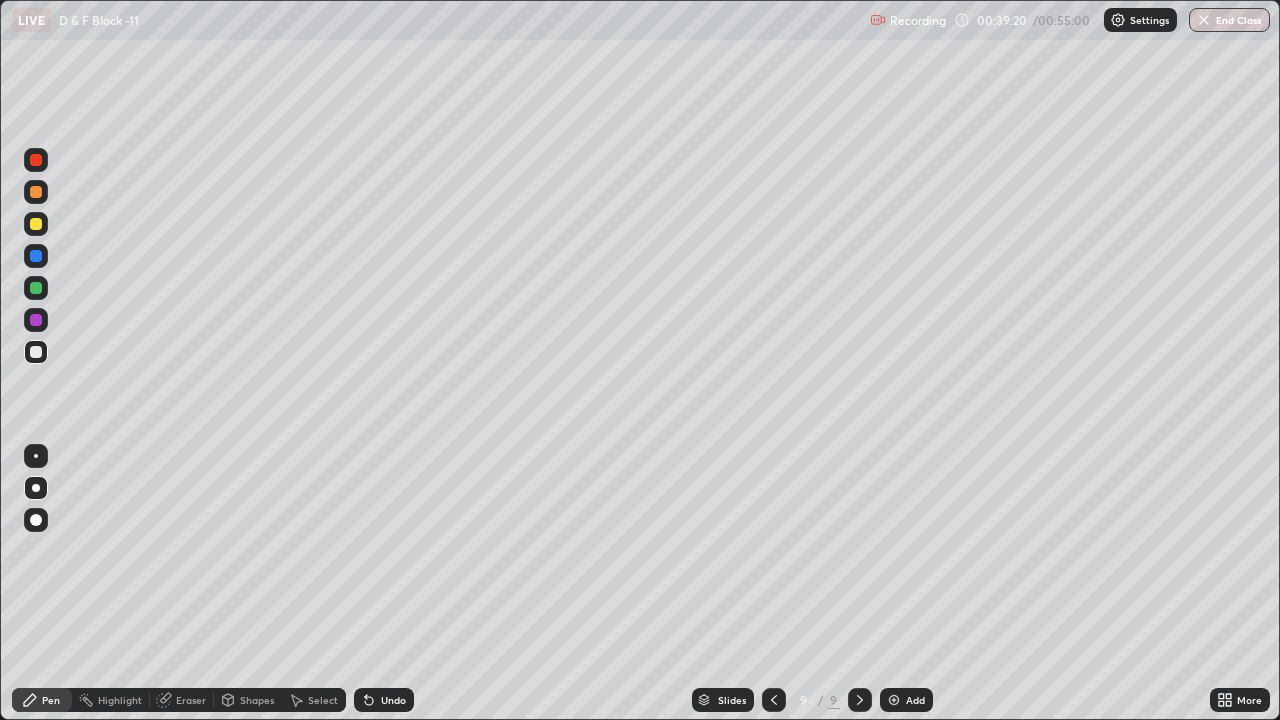 click on "Undo" at bounding box center [393, 700] 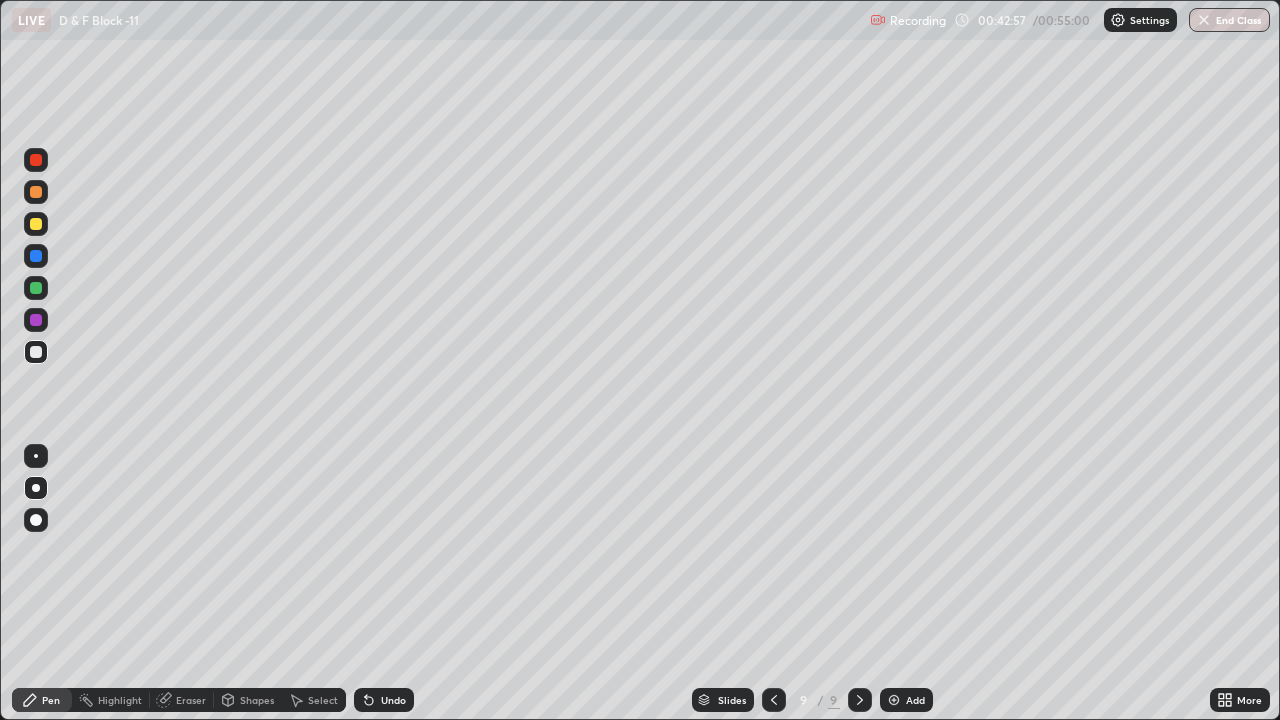 click at bounding box center (894, 700) 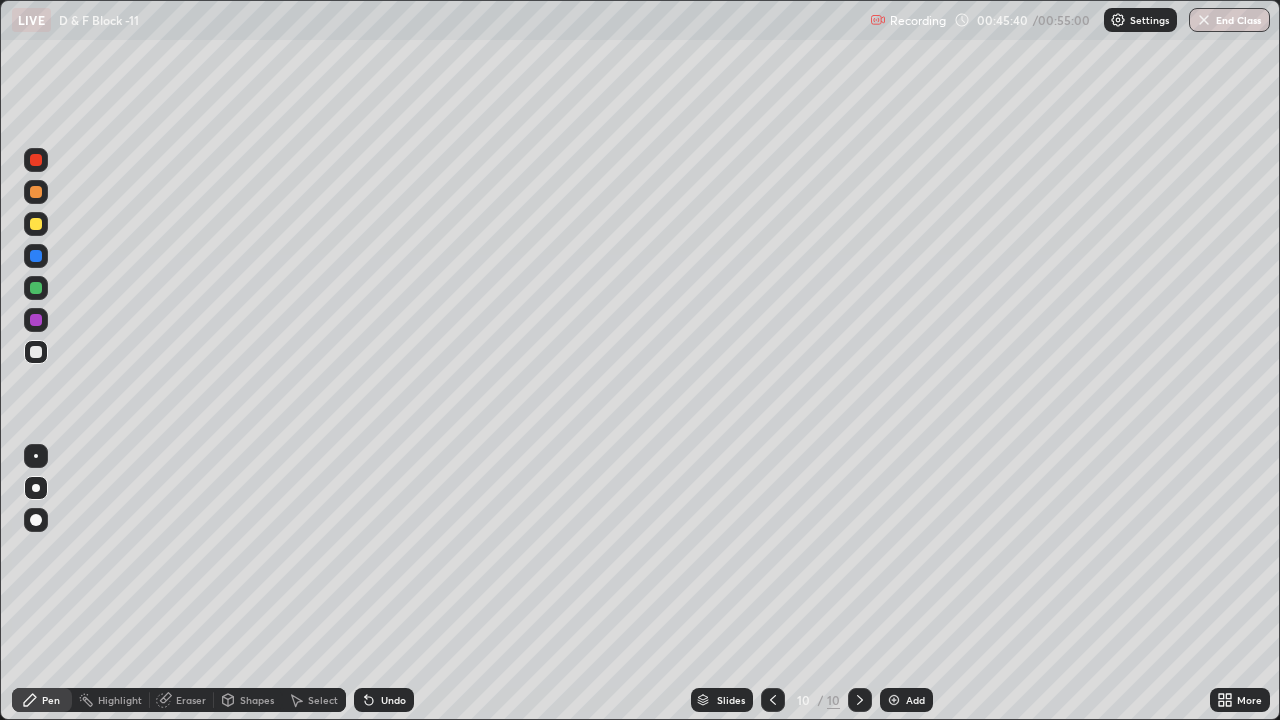 click 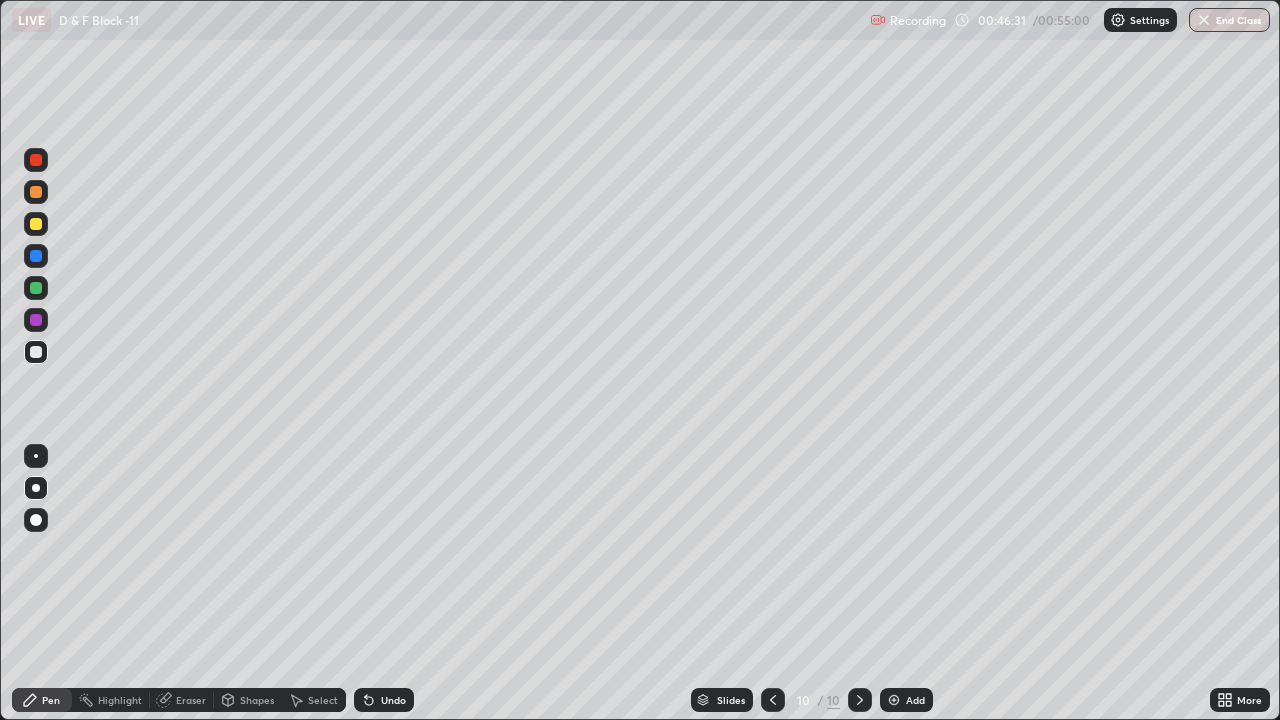 click at bounding box center (894, 700) 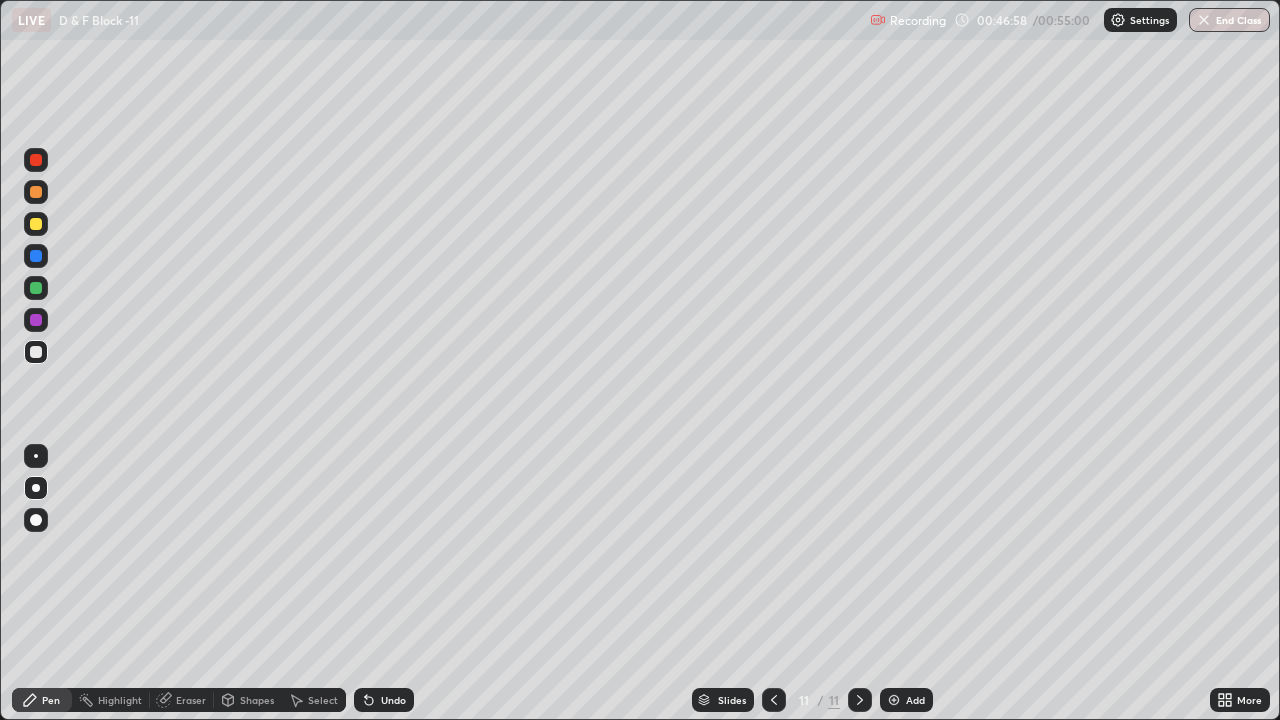 click 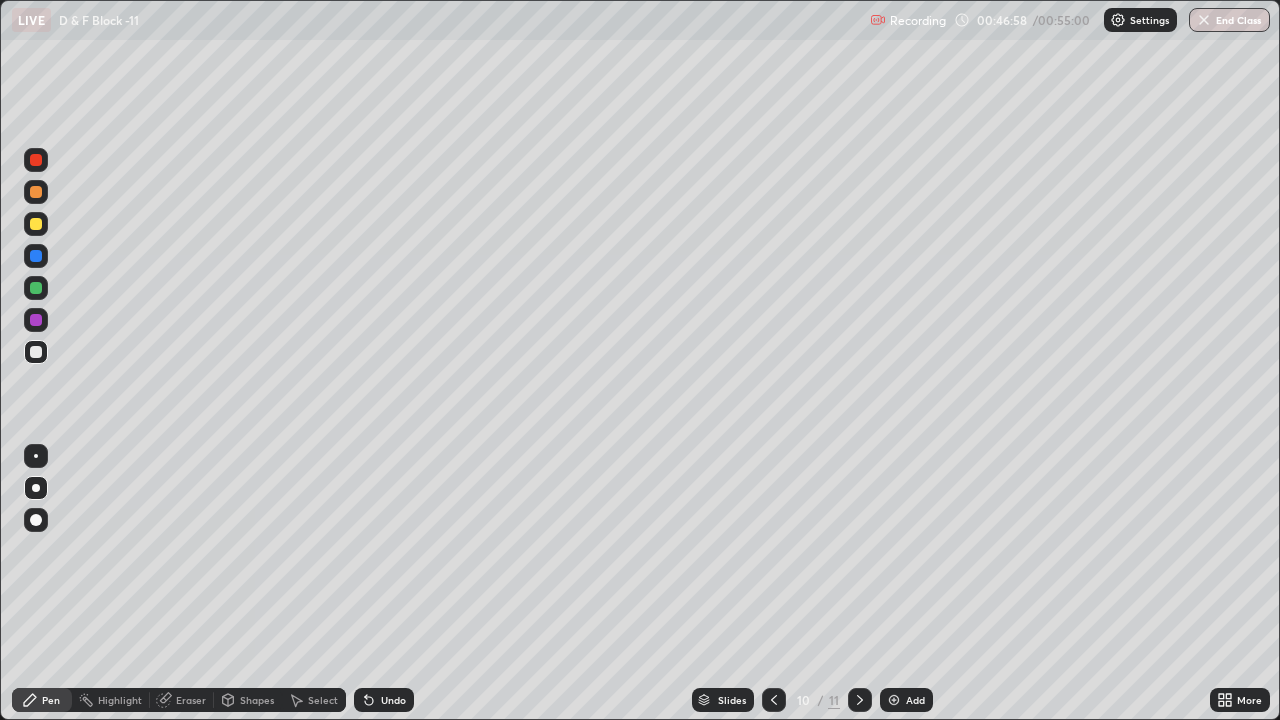 click 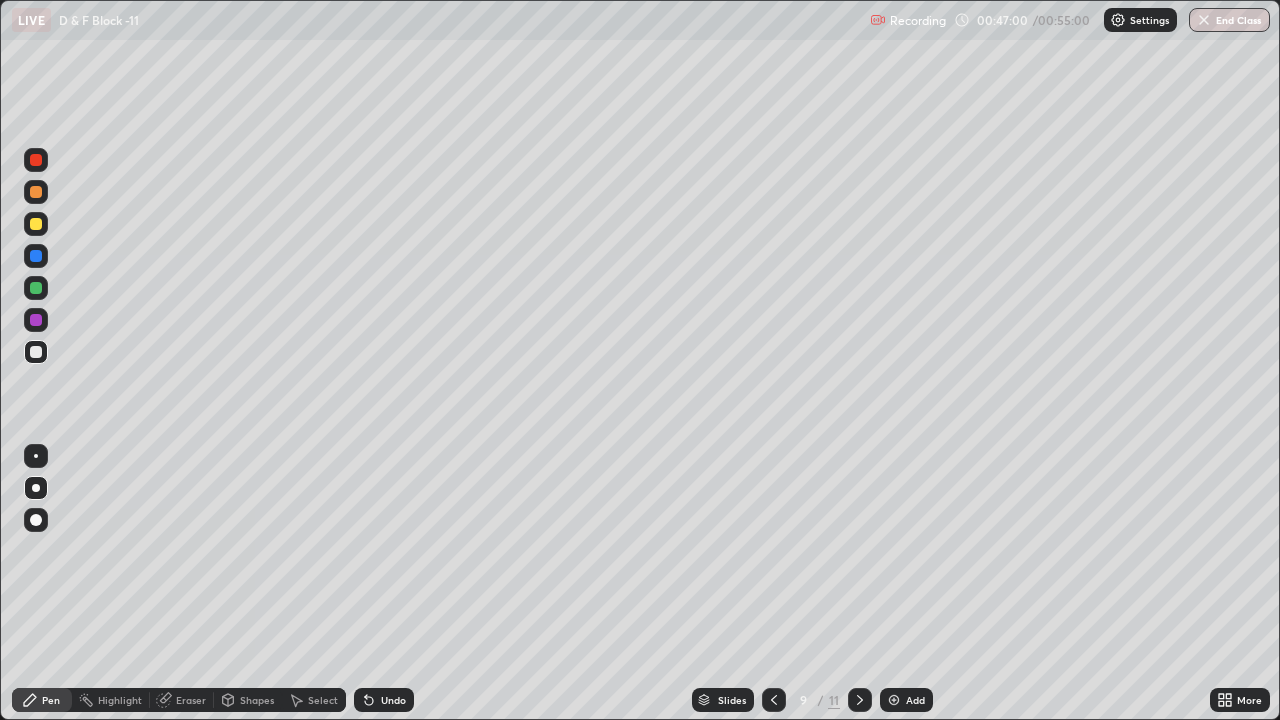 click 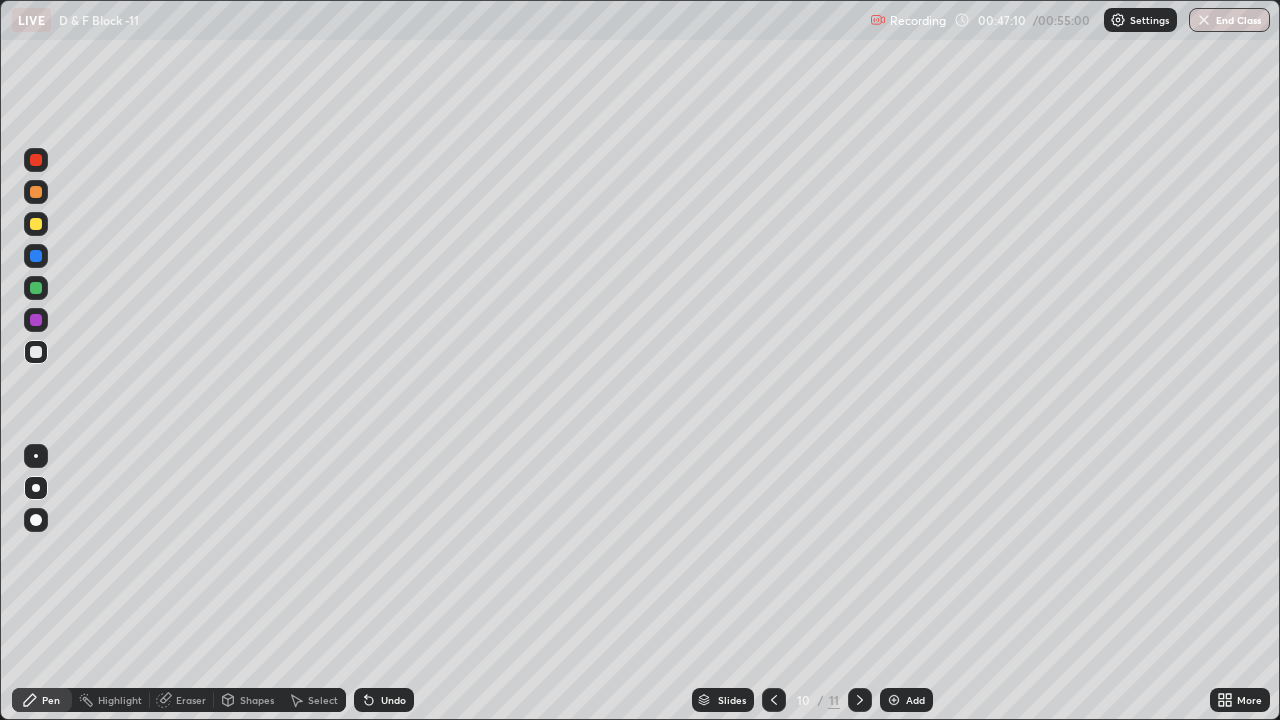 click at bounding box center [860, 700] 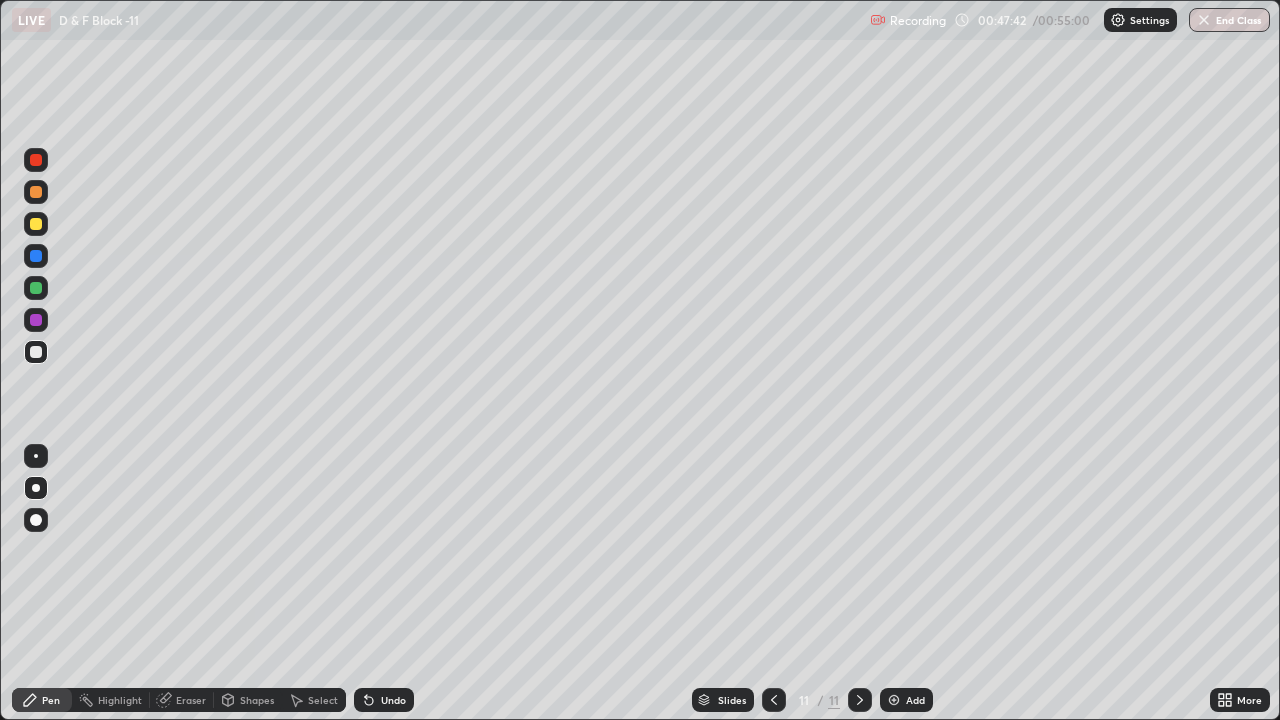click on "Undo" at bounding box center [393, 700] 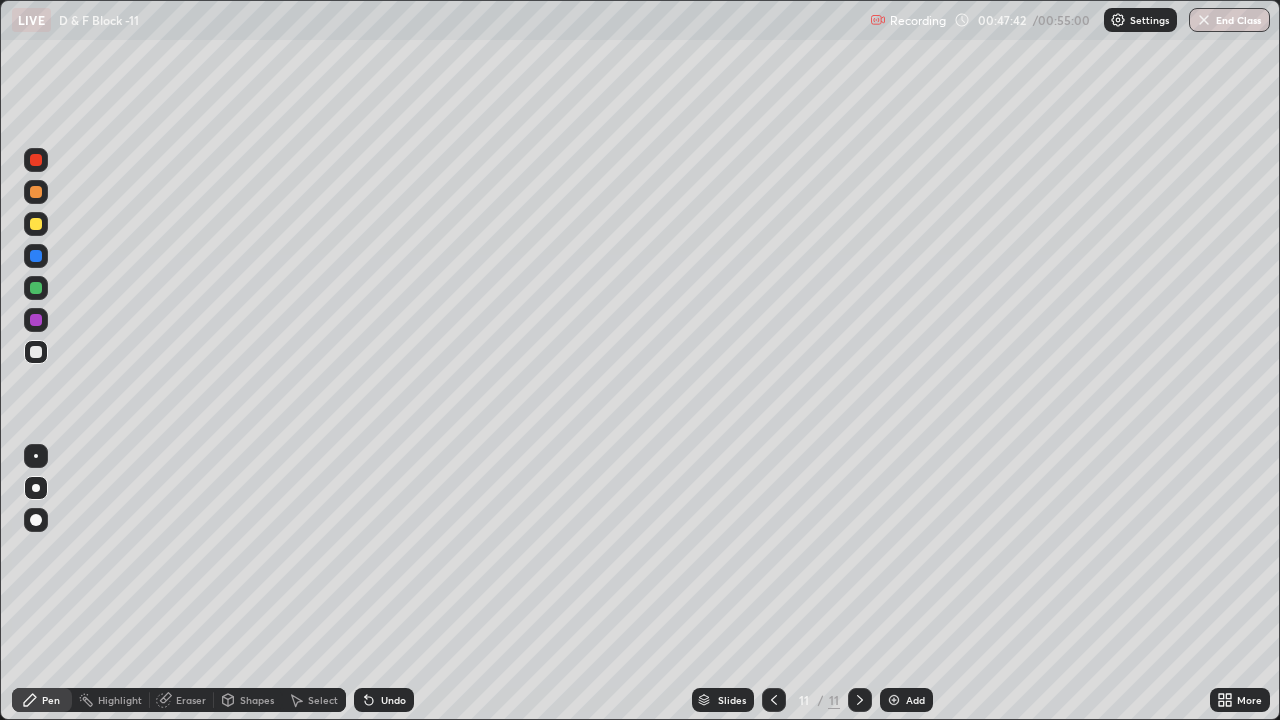 click on "Undo" at bounding box center [393, 700] 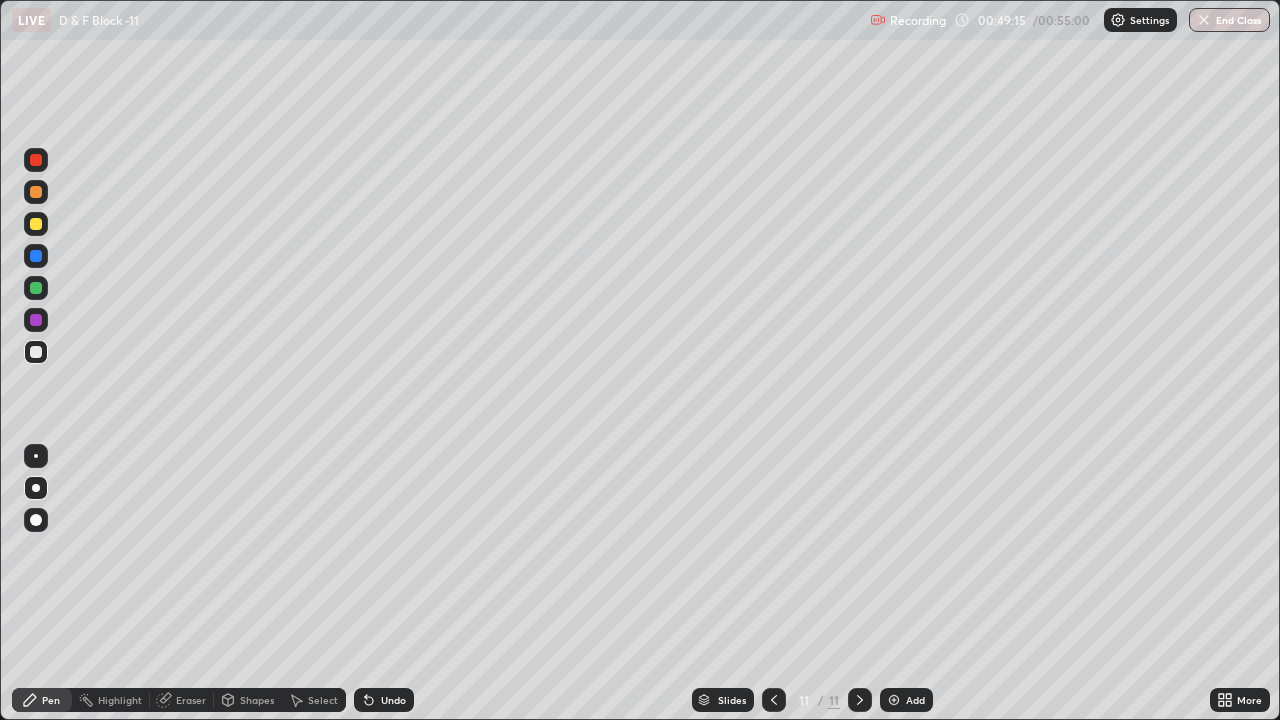 click 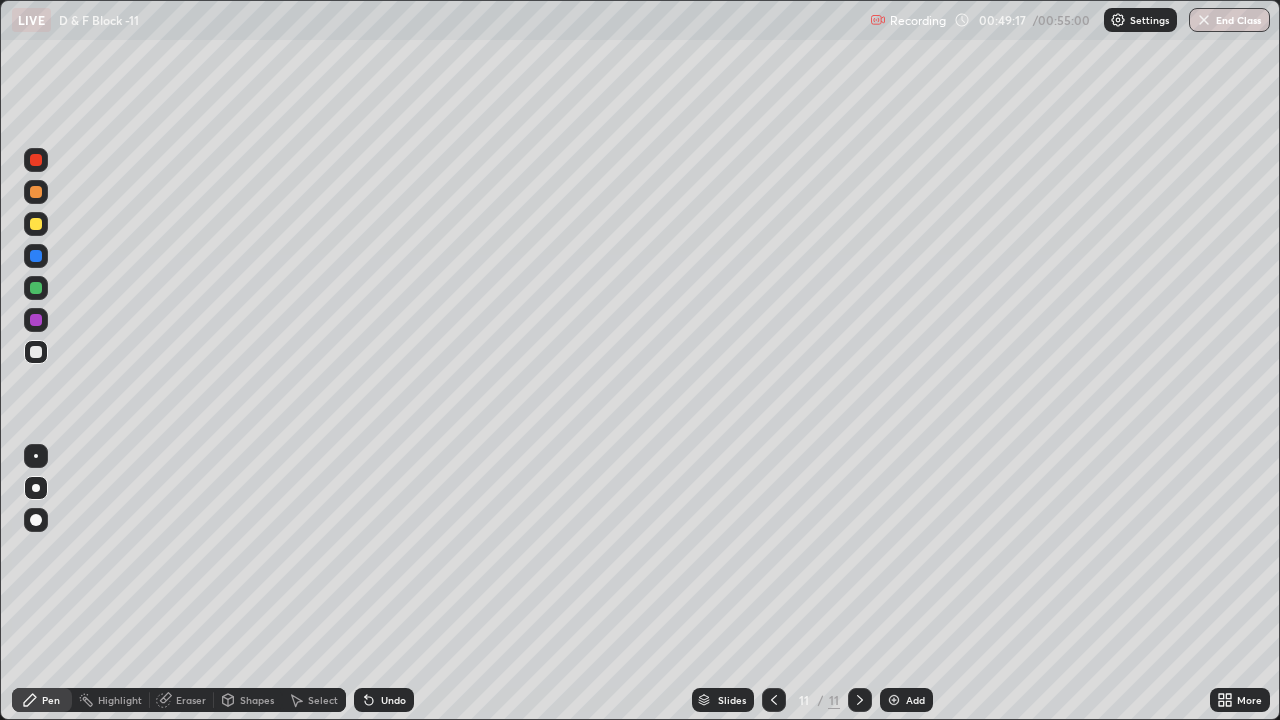click at bounding box center (894, 700) 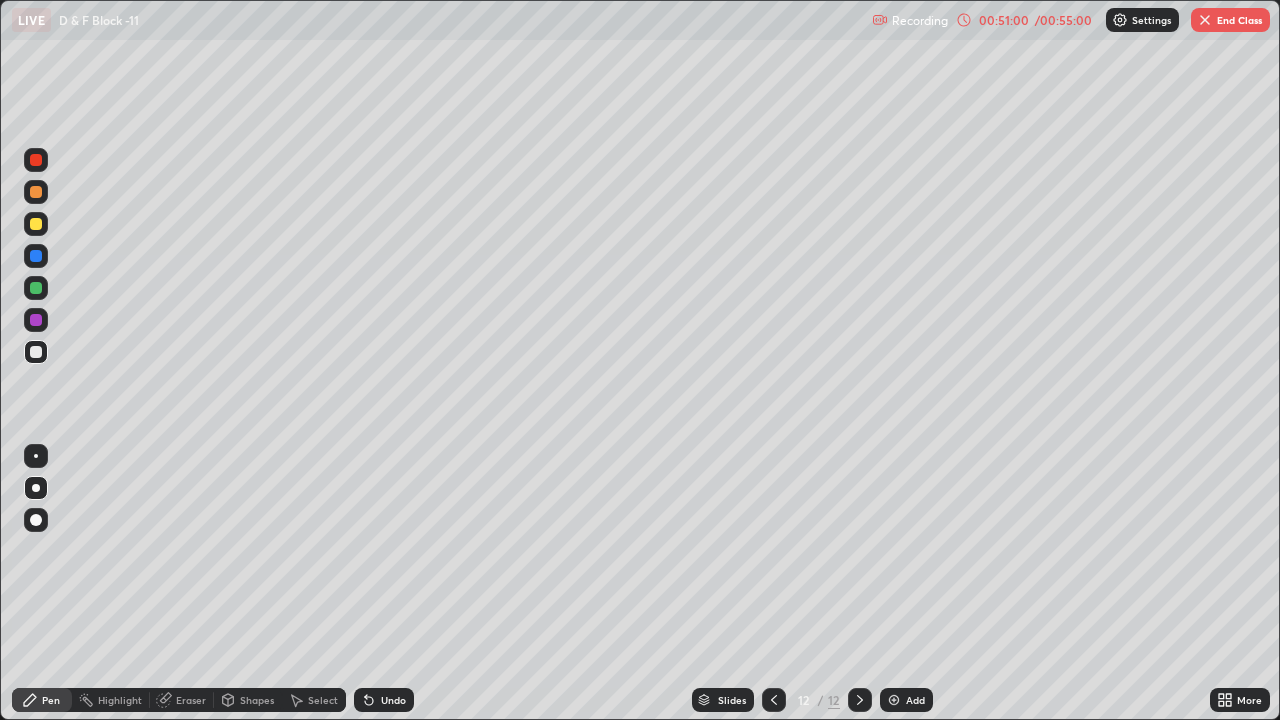 click at bounding box center (894, 700) 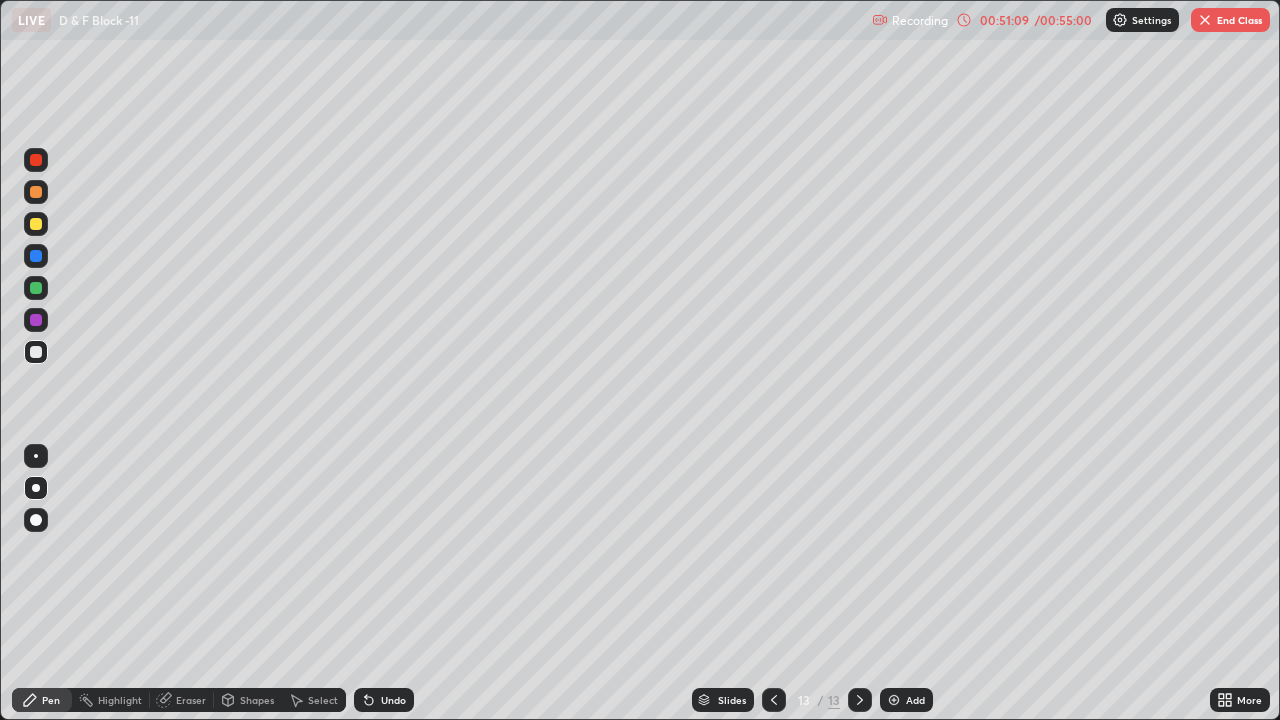click on "Undo" at bounding box center [393, 700] 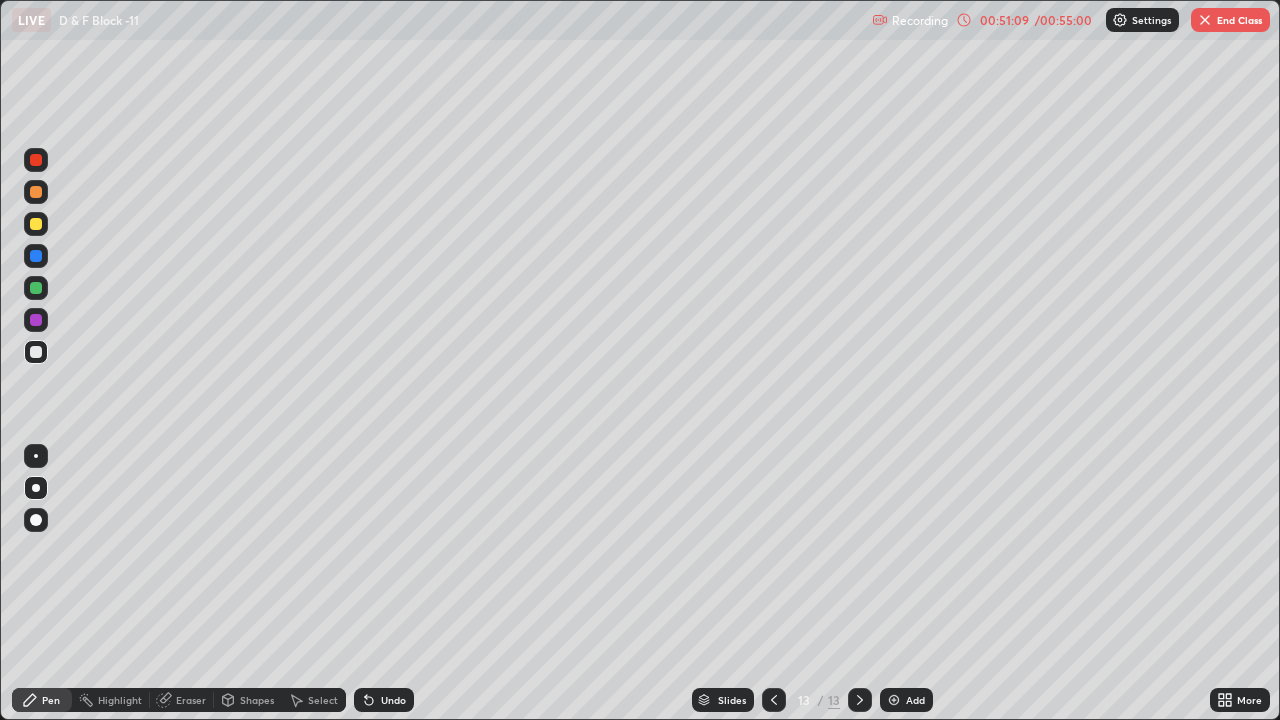 click 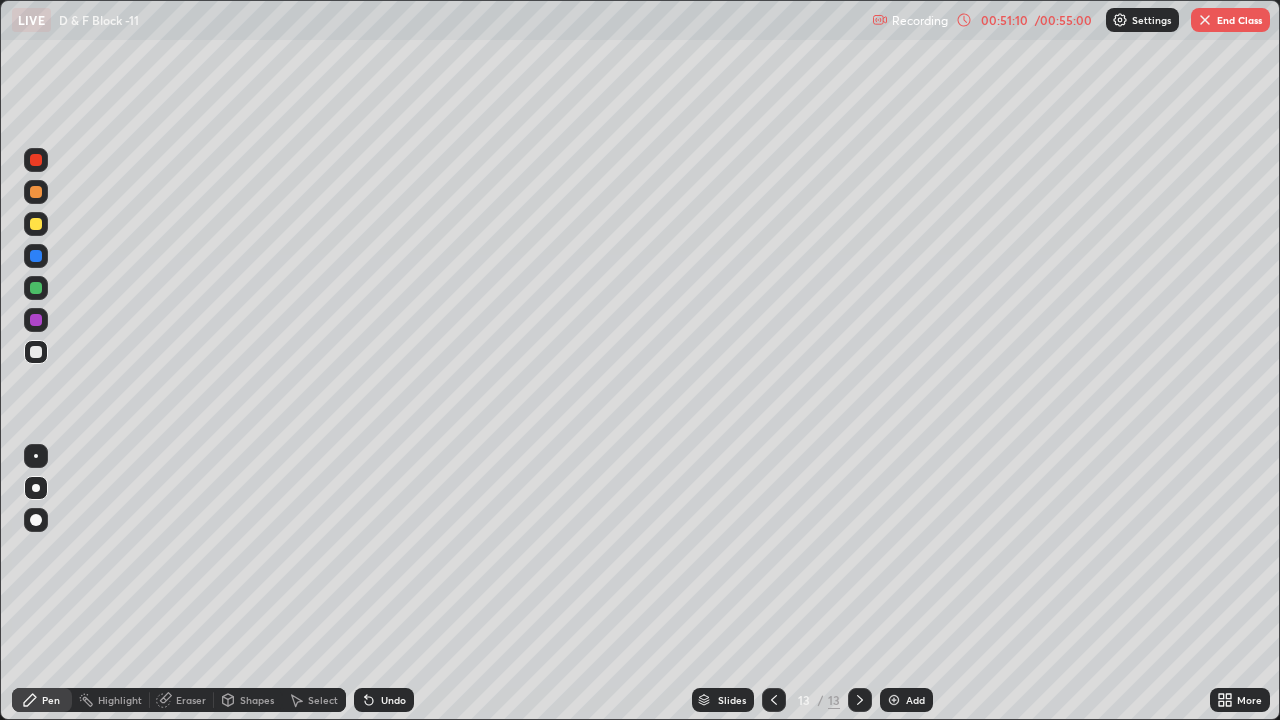 click on "Undo" at bounding box center [384, 700] 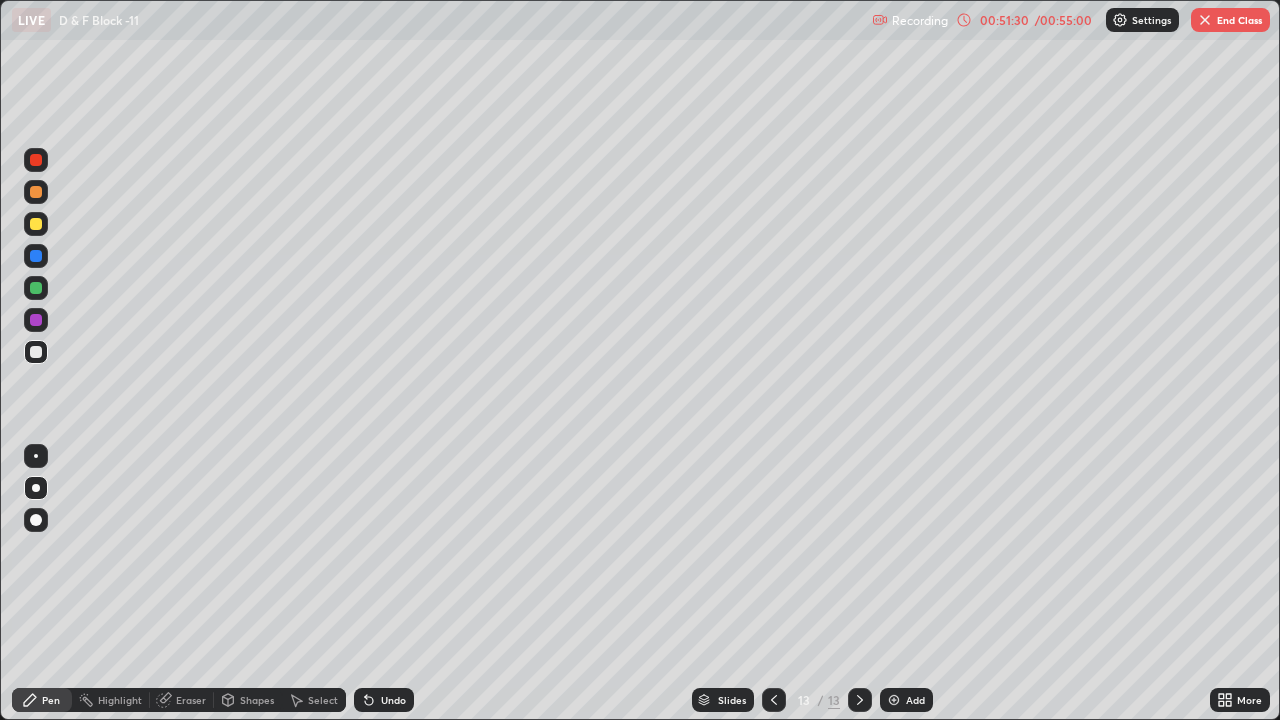 click at bounding box center [774, 700] 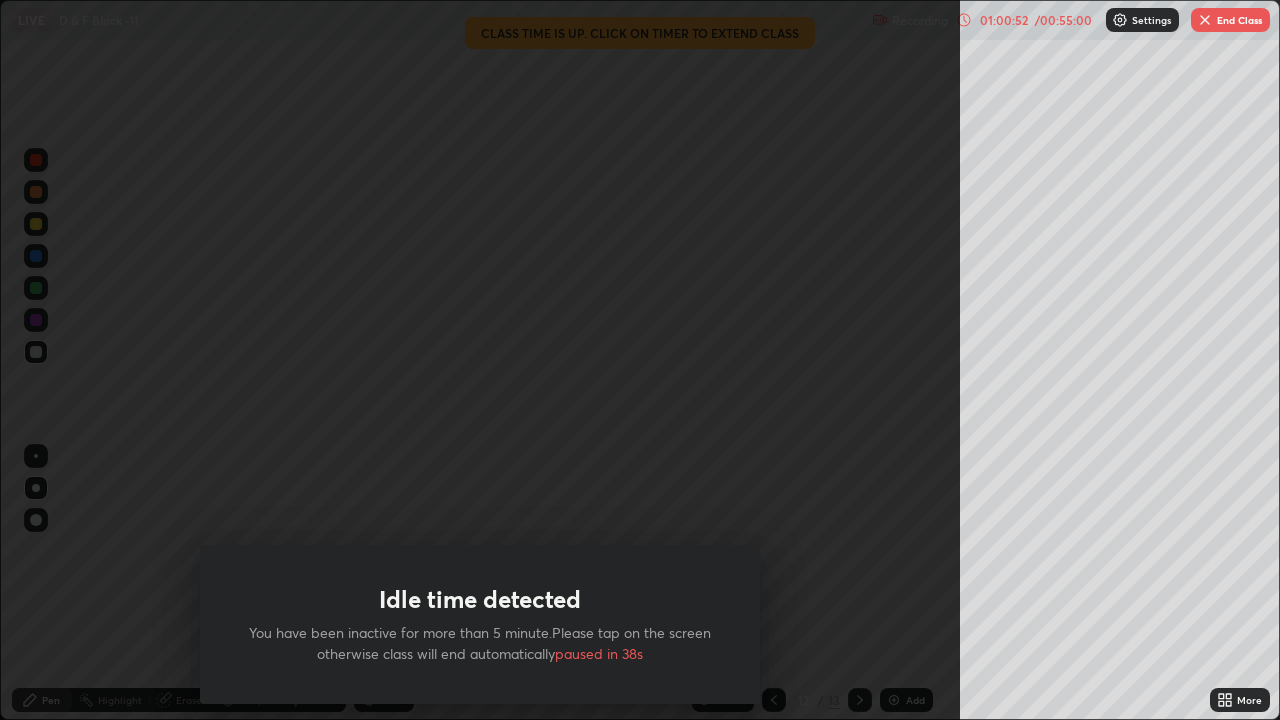 click on "01:00:52" at bounding box center (1004, 20) 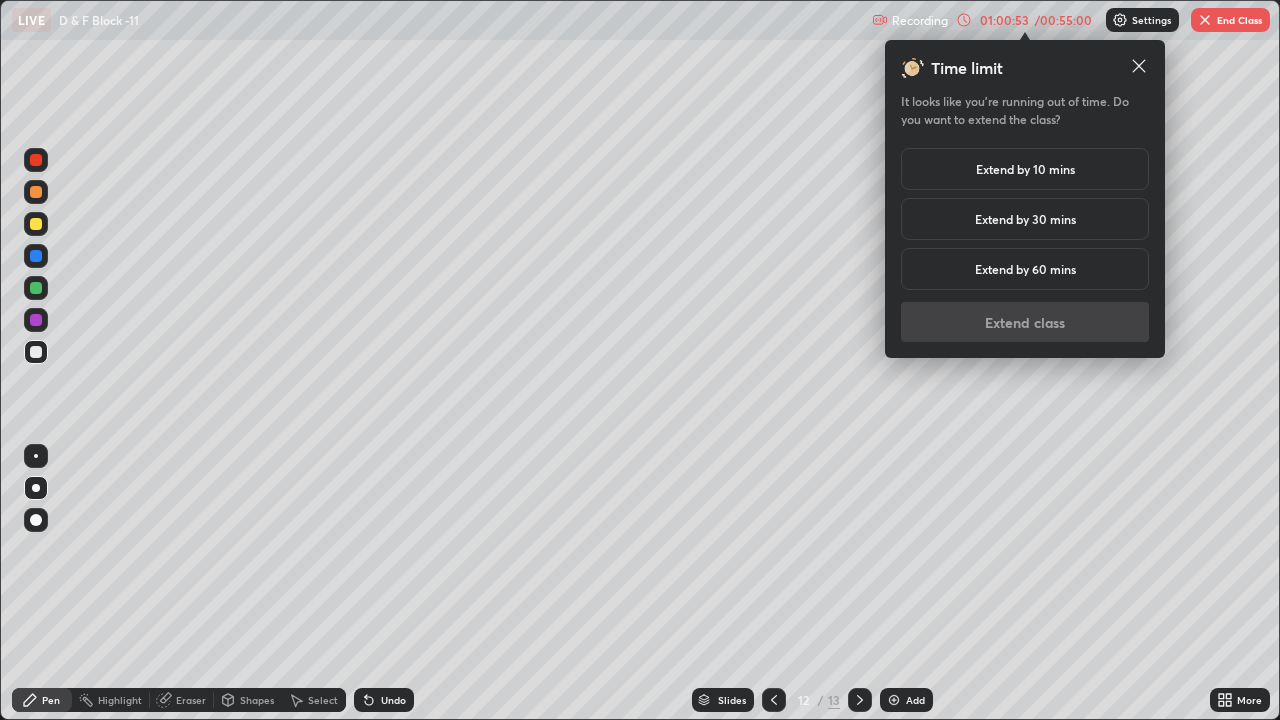 click on "Extend by 10 mins" at bounding box center (1025, 169) 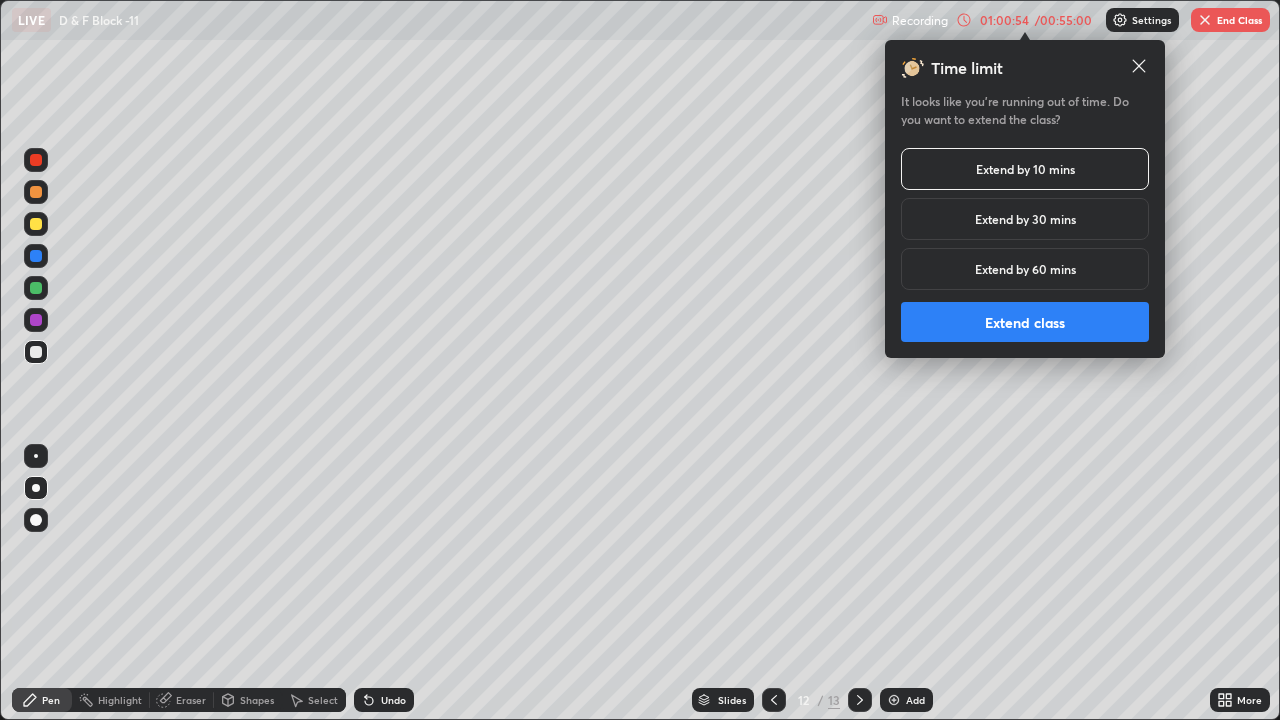 click on "Extend class" at bounding box center [1025, 322] 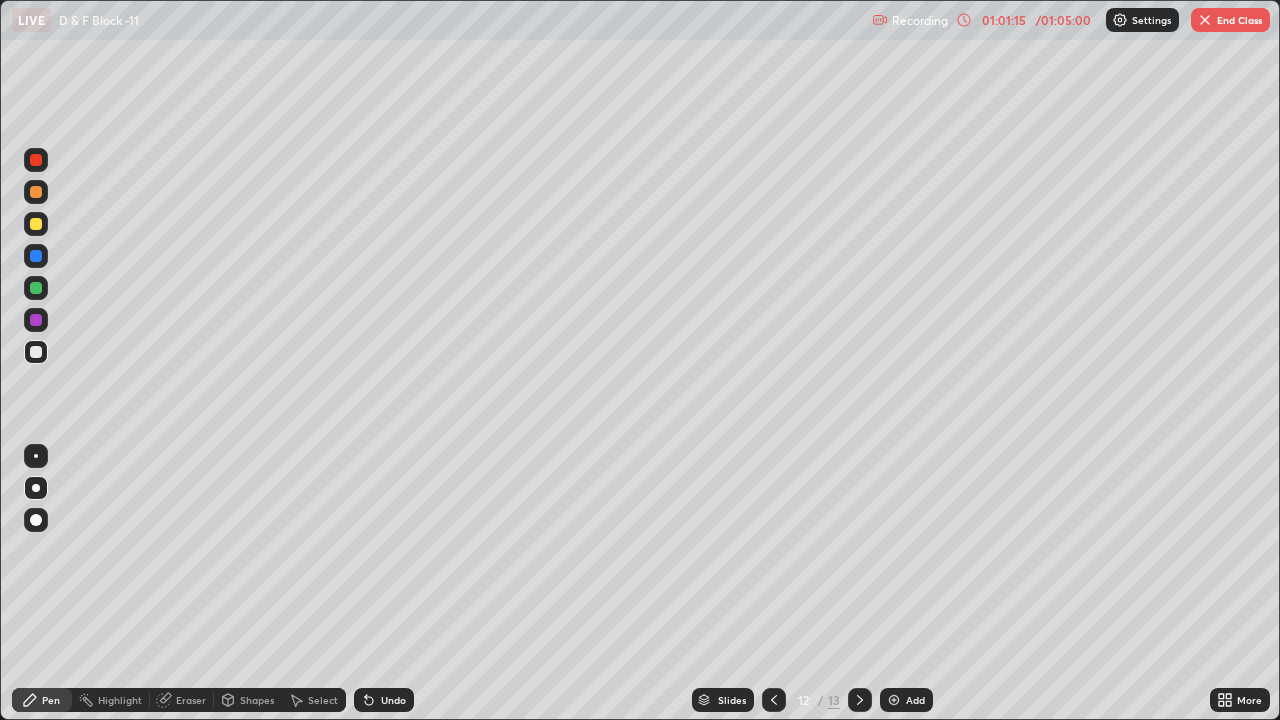 click on "End Class" at bounding box center (1230, 20) 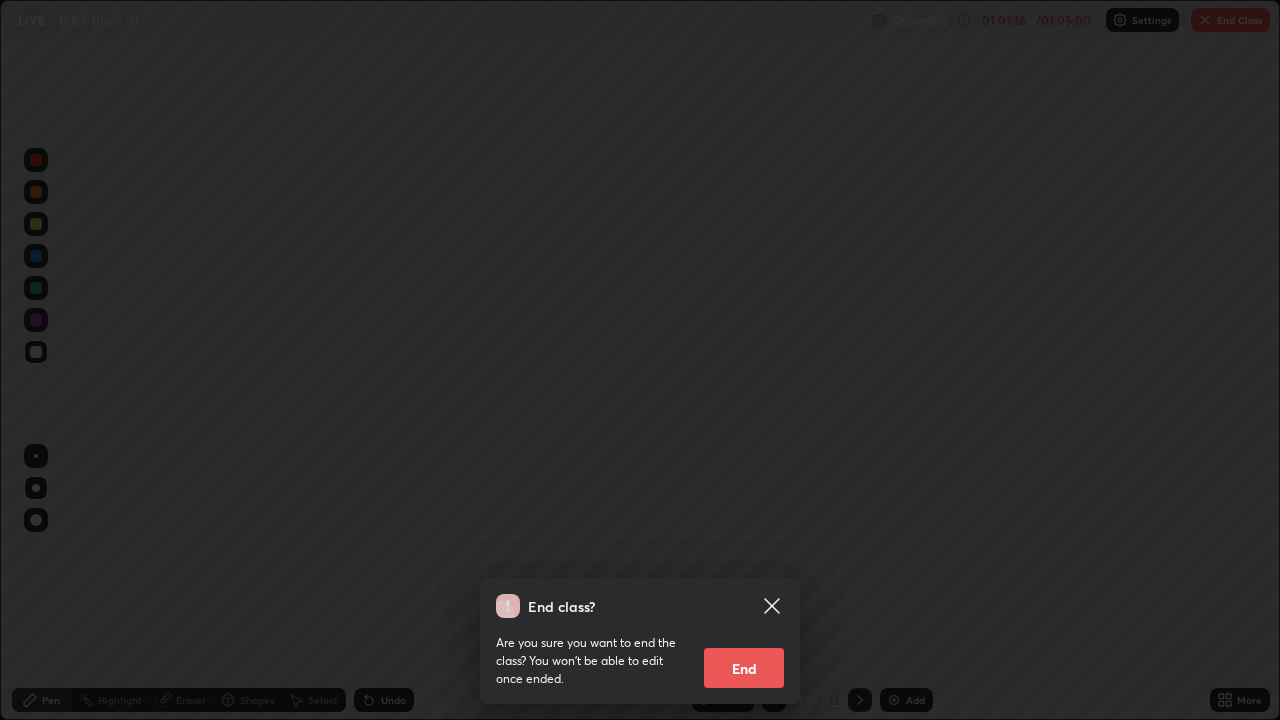 click on "End" at bounding box center [744, 668] 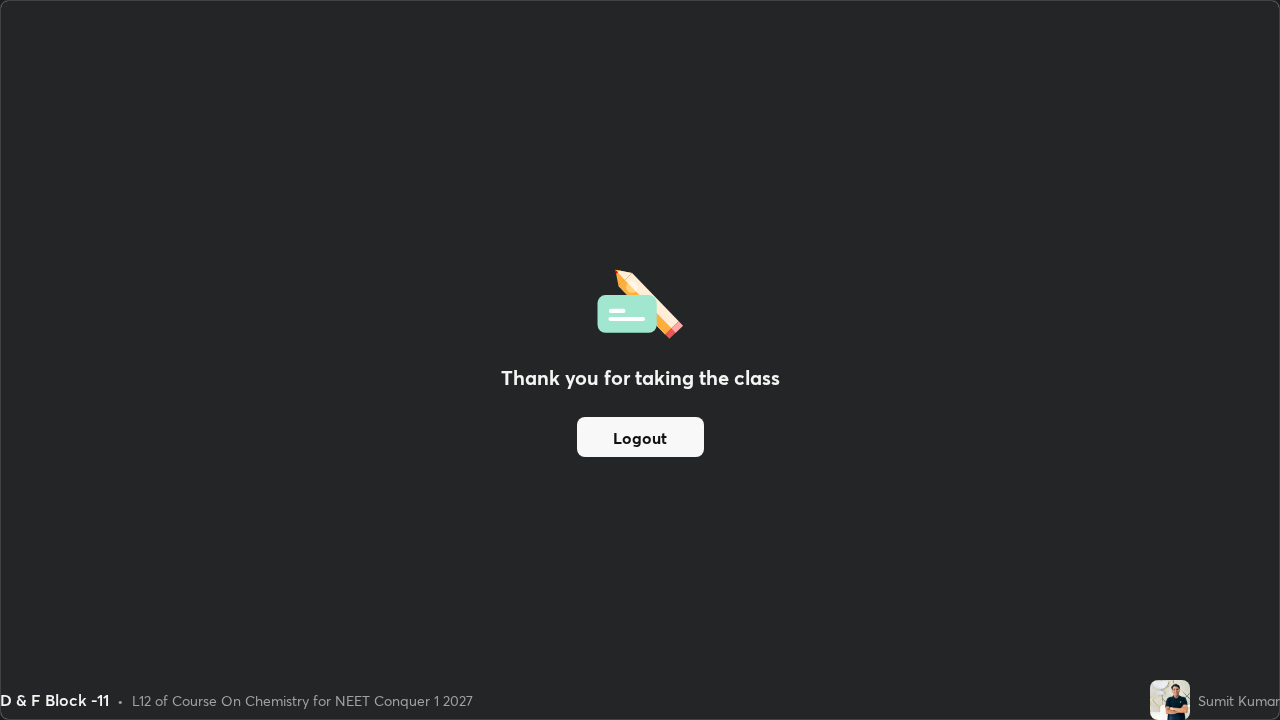 click on "Thank you for taking the class Logout" at bounding box center [640, 360] 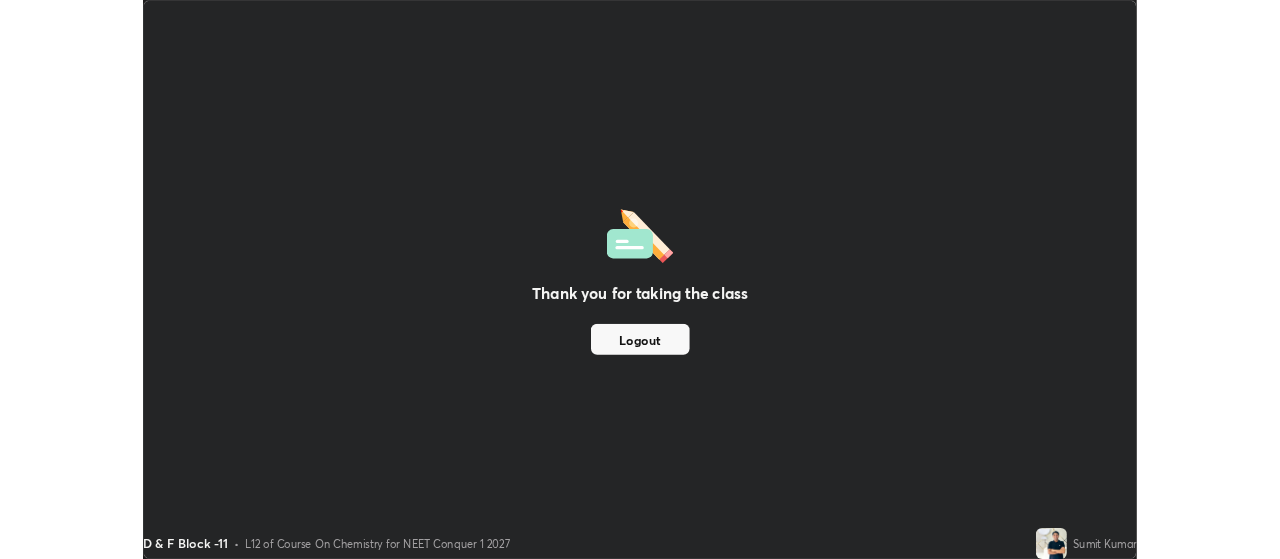 scroll, scrollTop: 559, scrollLeft: 1280, axis: both 